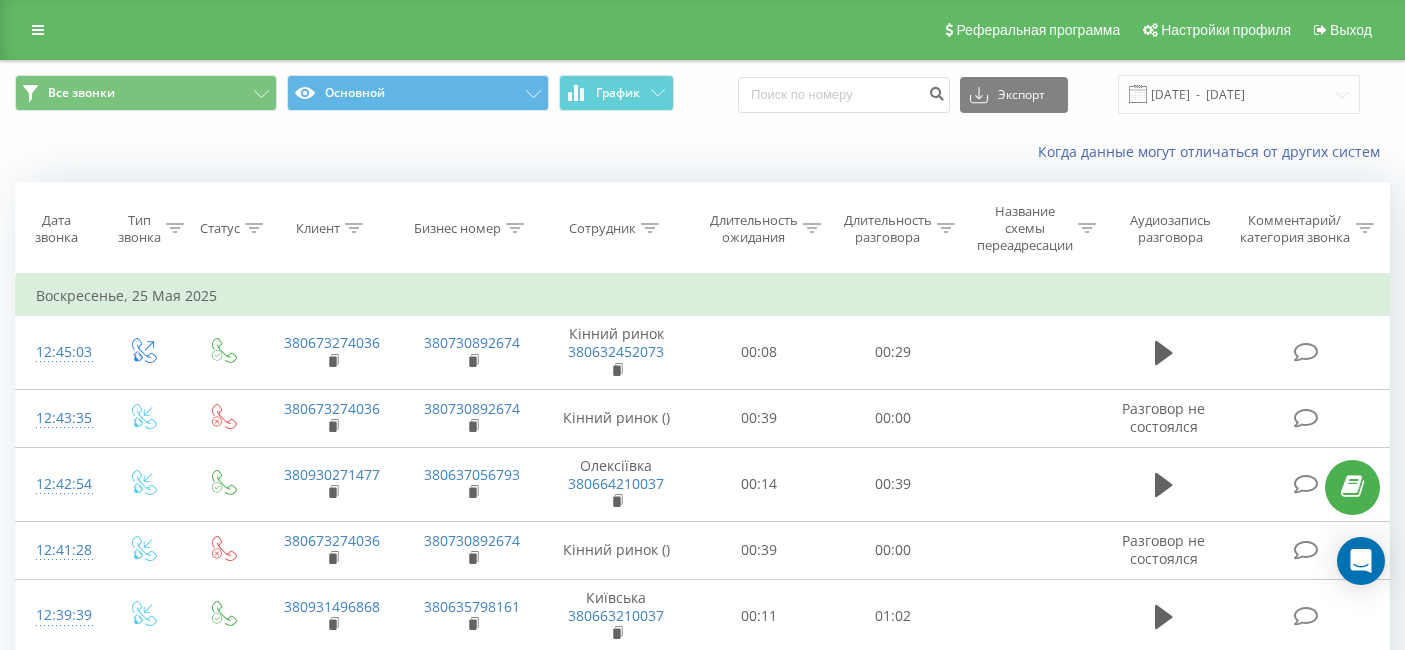 scroll, scrollTop: 0, scrollLeft: 0, axis: both 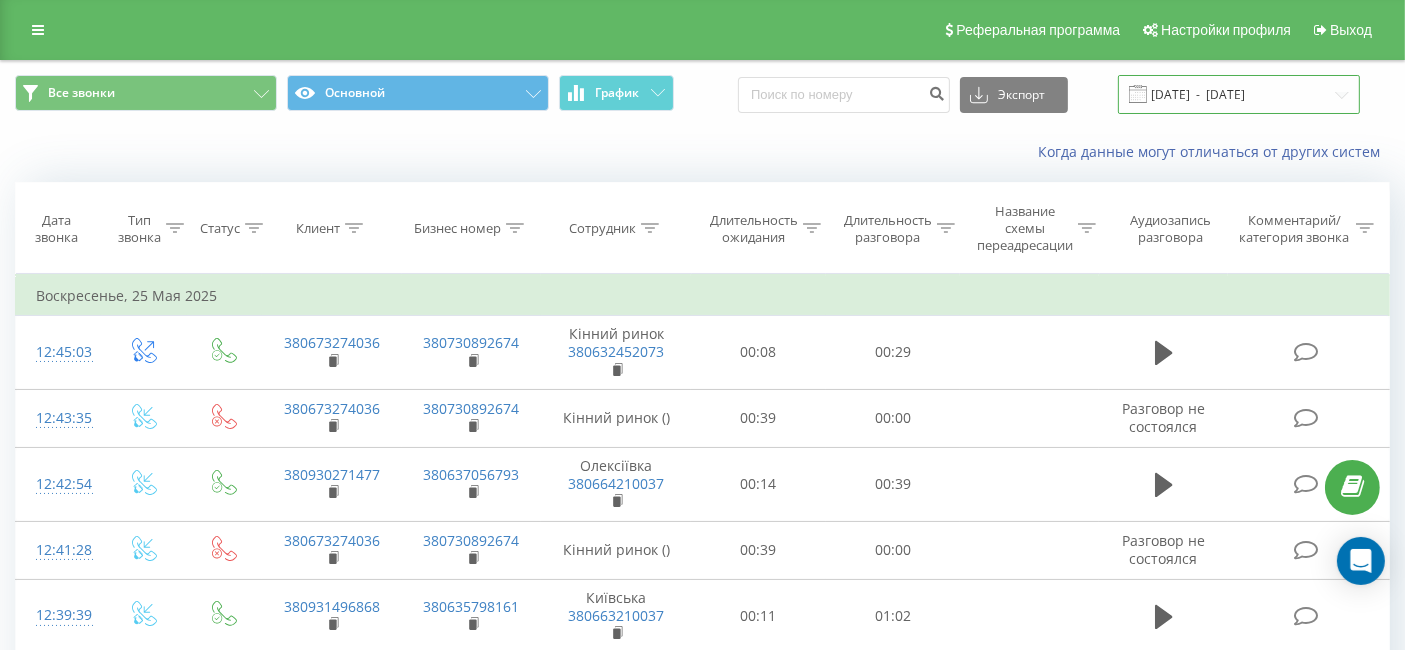 click on "[DATE]  -  [DATE]" at bounding box center (1239, 94) 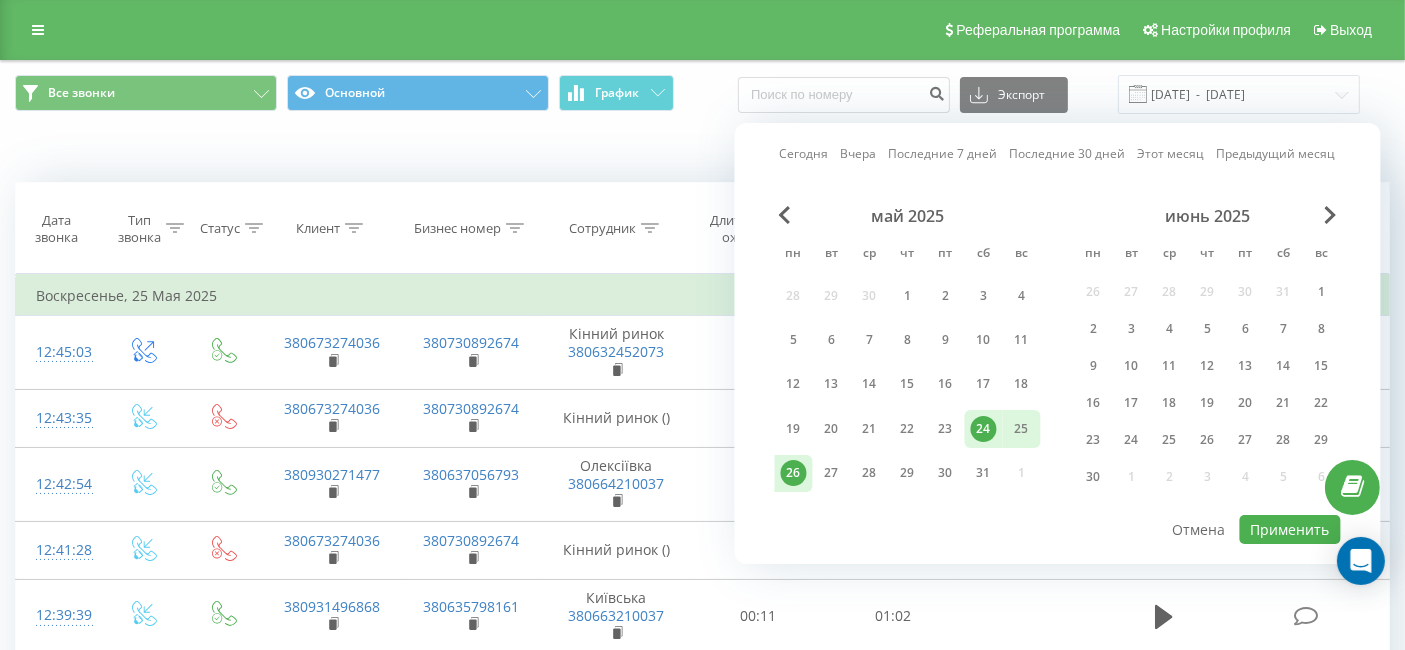 click on "июнь 2025" at bounding box center [1208, 216] 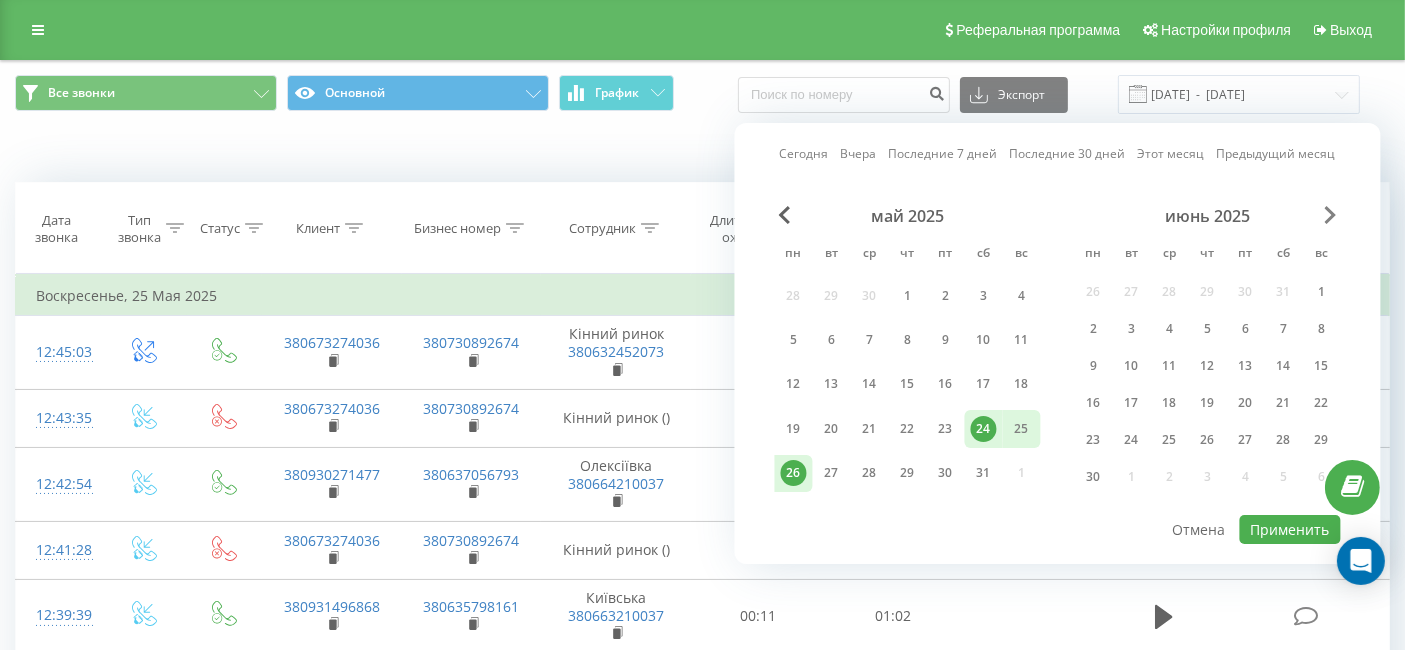 click at bounding box center (1331, 215) 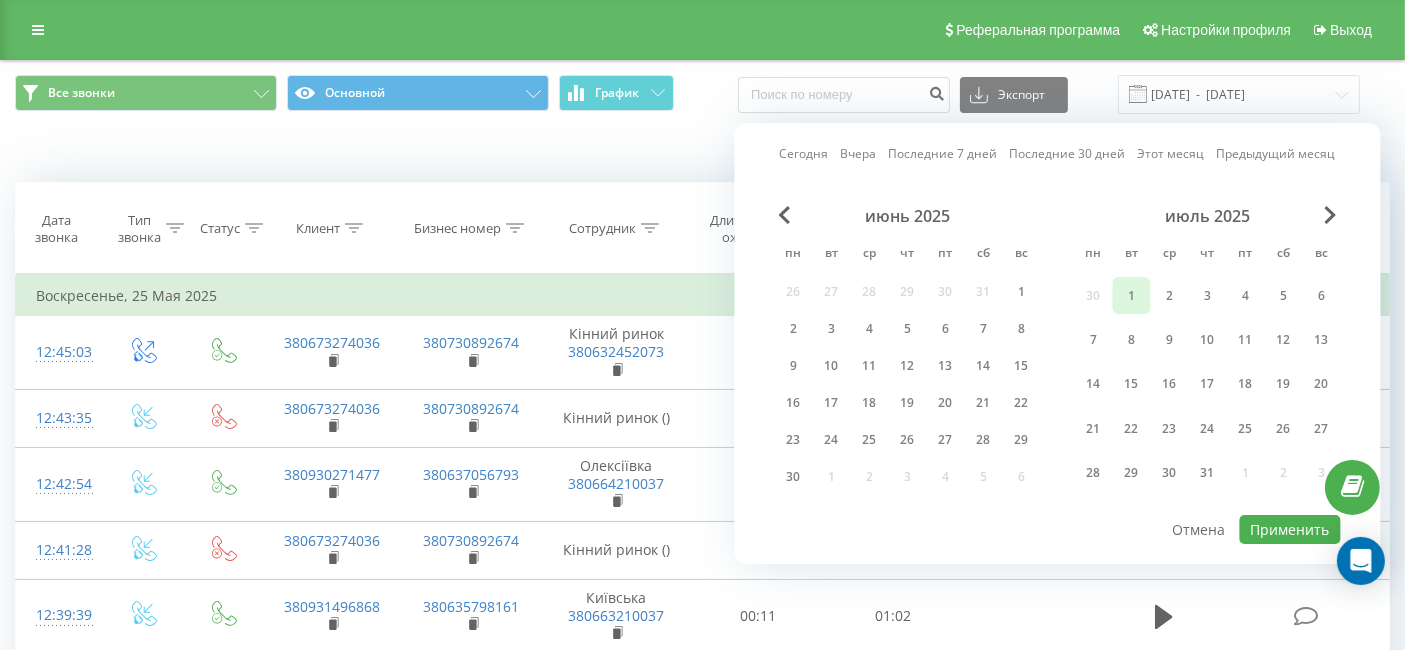 click on "1" at bounding box center [1132, 296] 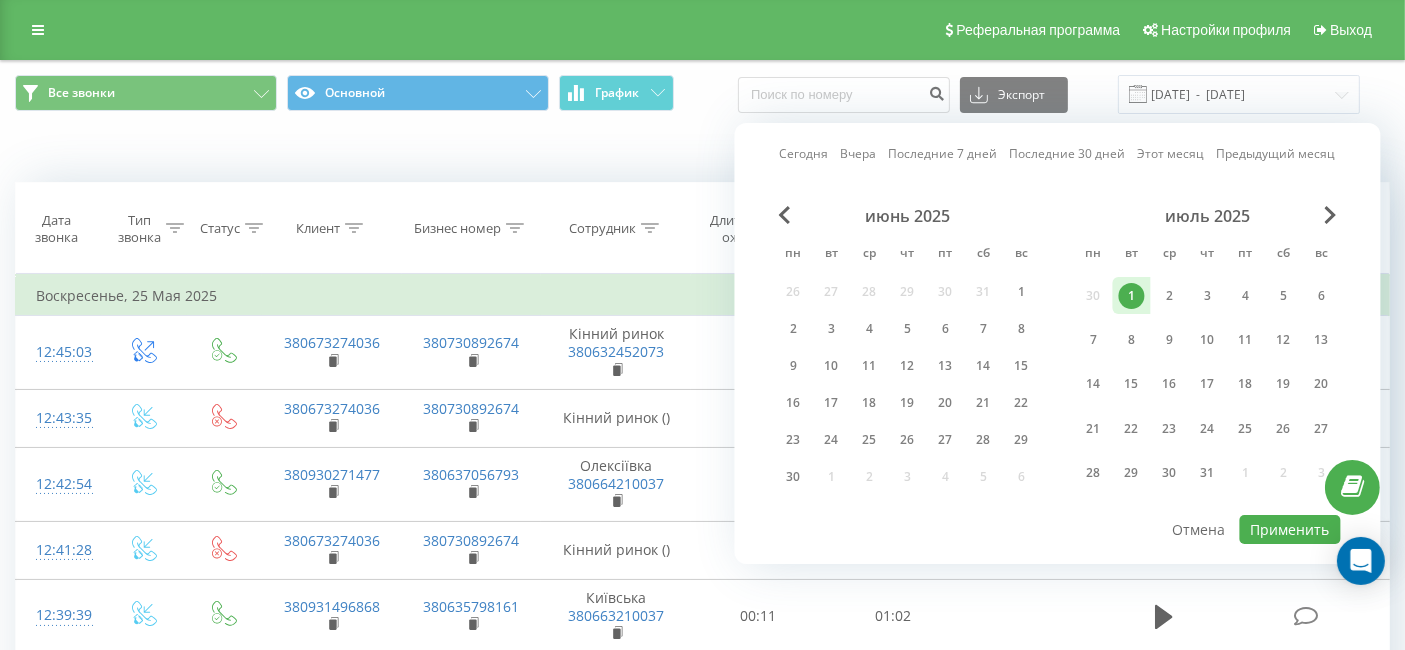 click on "Последние 7 дней" at bounding box center [943, 154] 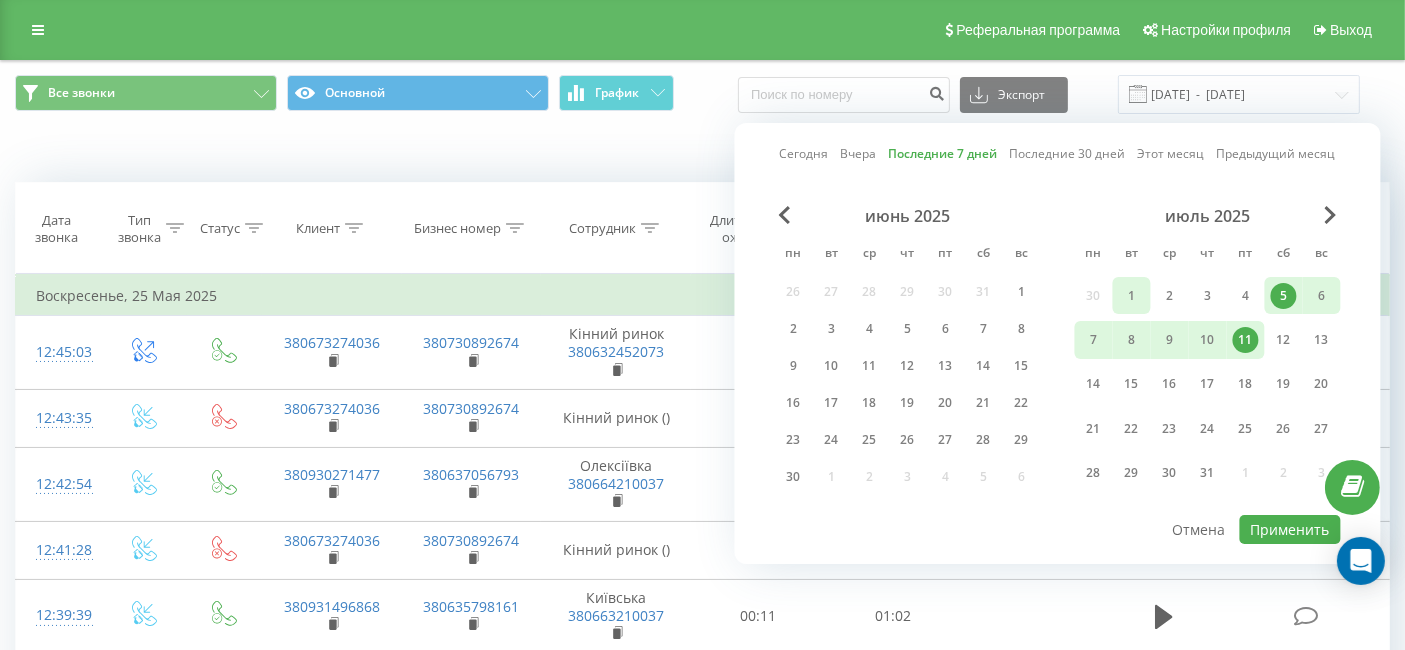 click on "1" at bounding box center (1132, 296) 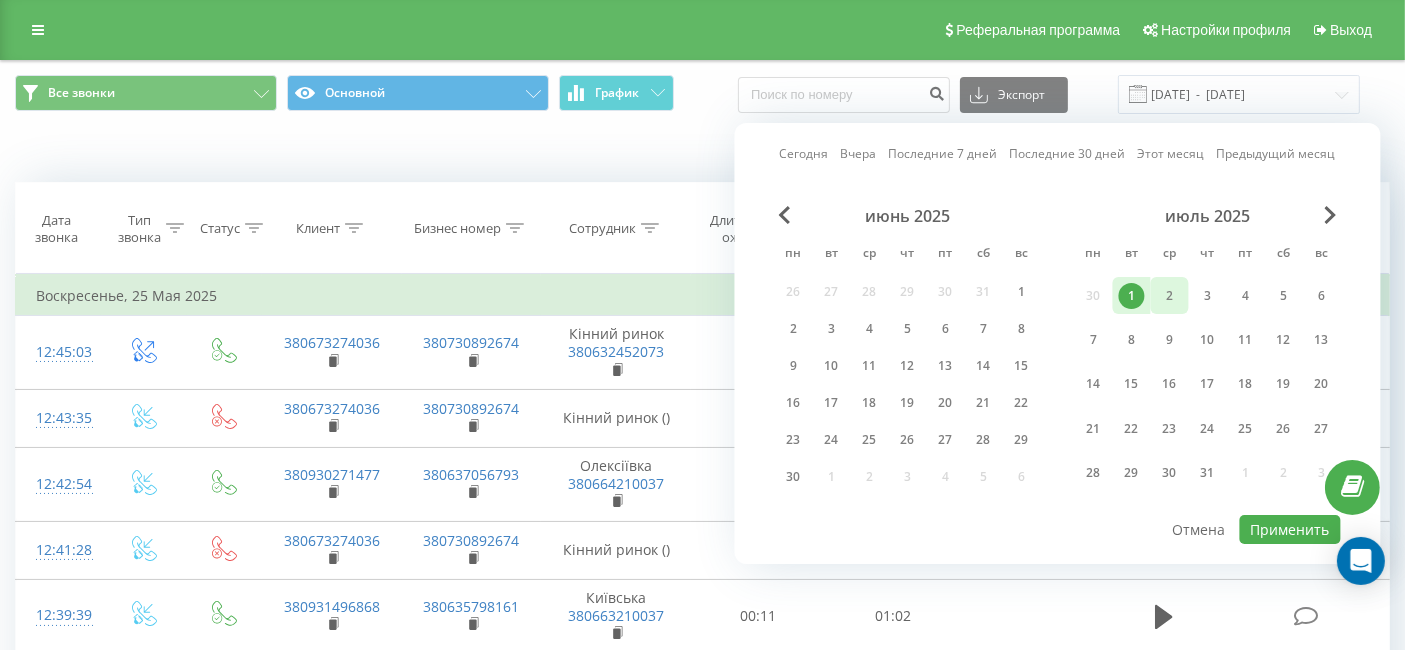 click on "30 1 2 3 4 5 6" at bounding box center [1208, 295] 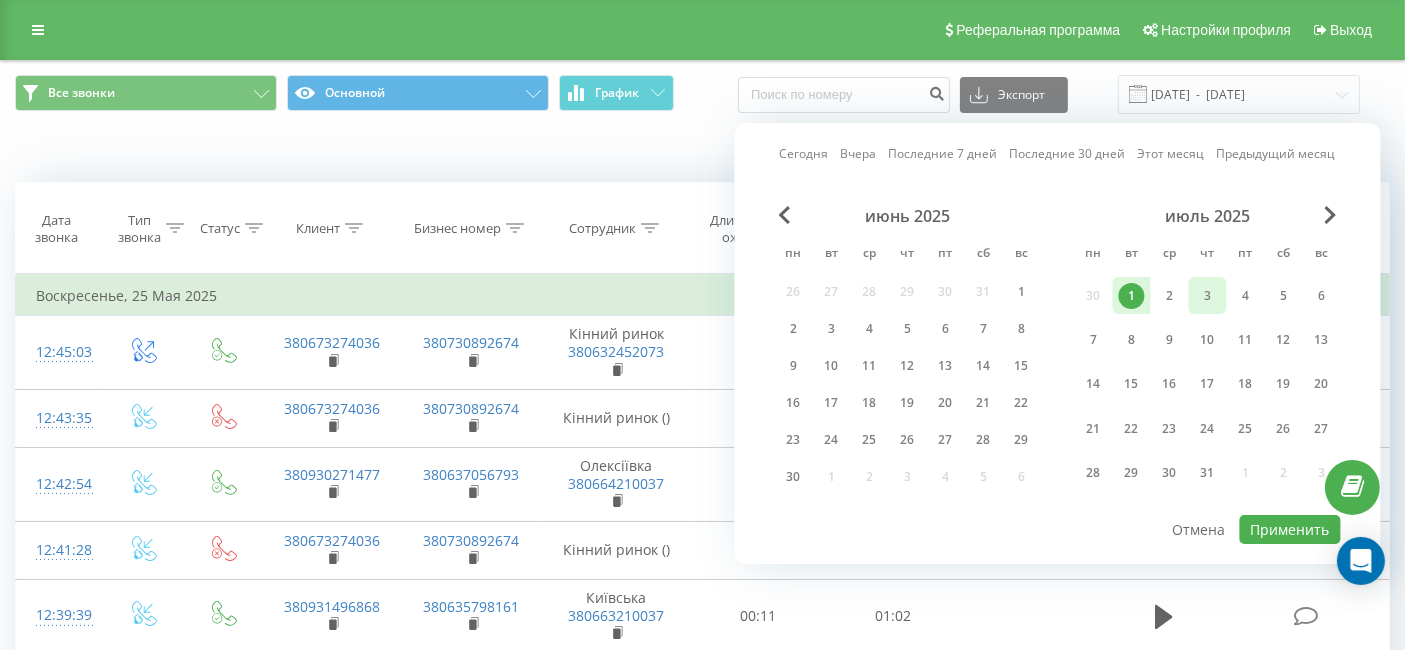 click on "3" at bounding box center (1208, 296) 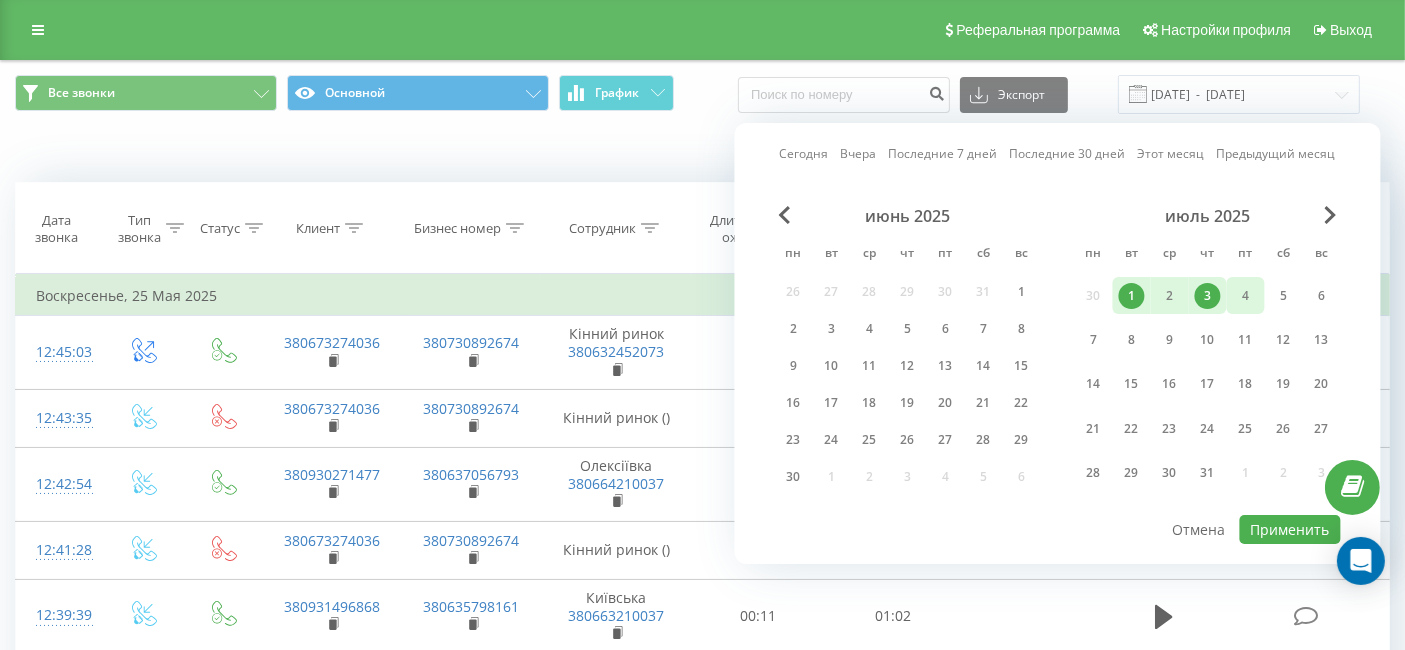 click on "4" at bounding box center [1246, 296] 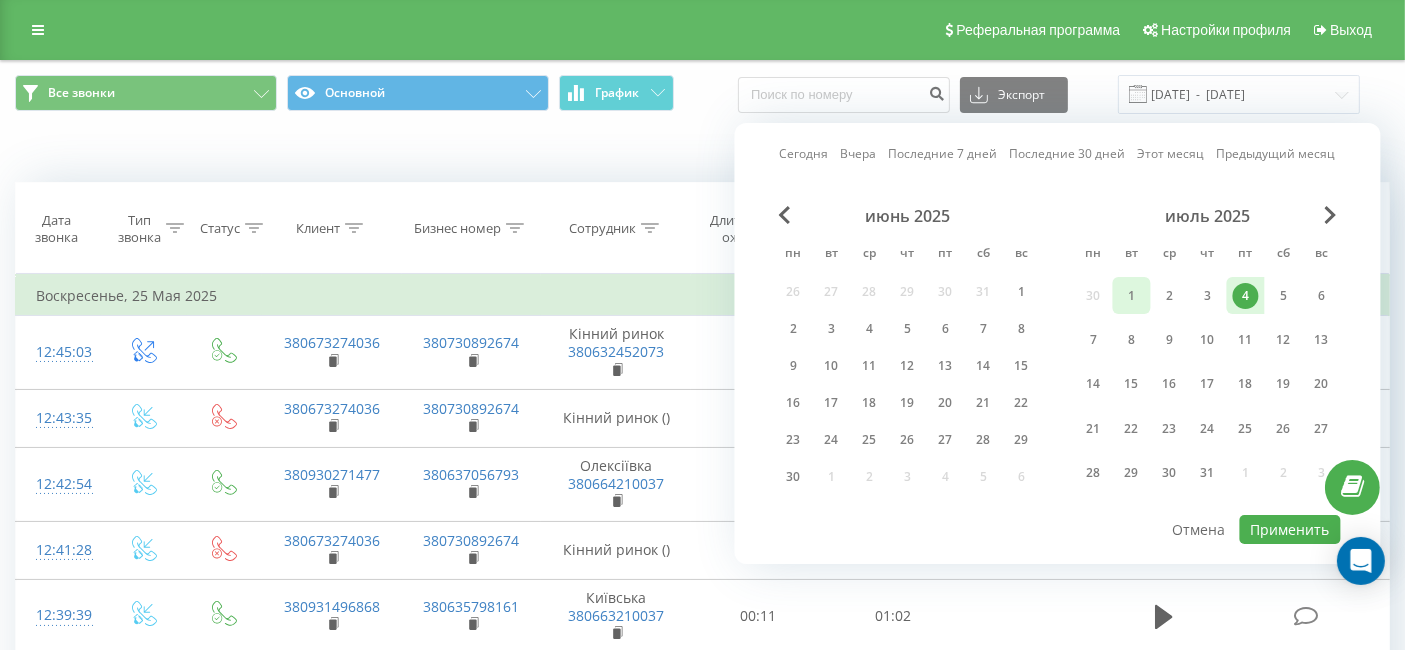 click on "1" at bounding box center (1132, 296) 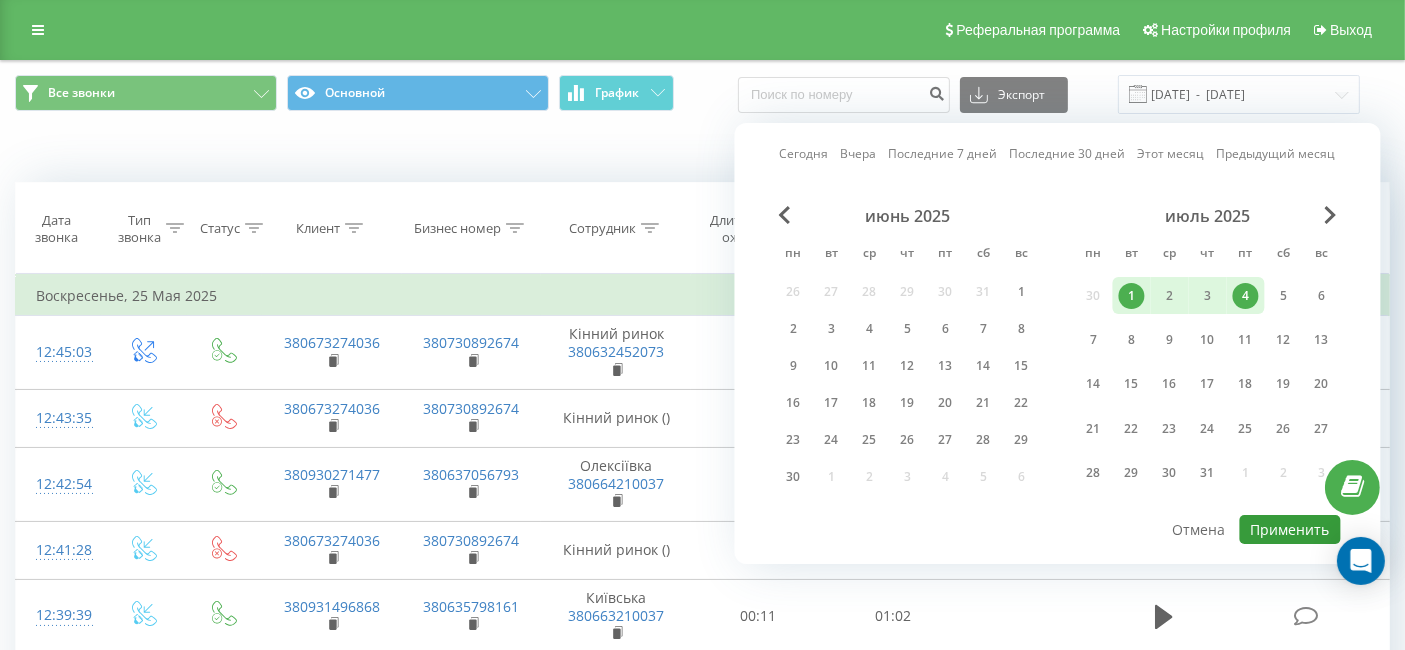 click on "Применить" at bounding box center (1290, 529) 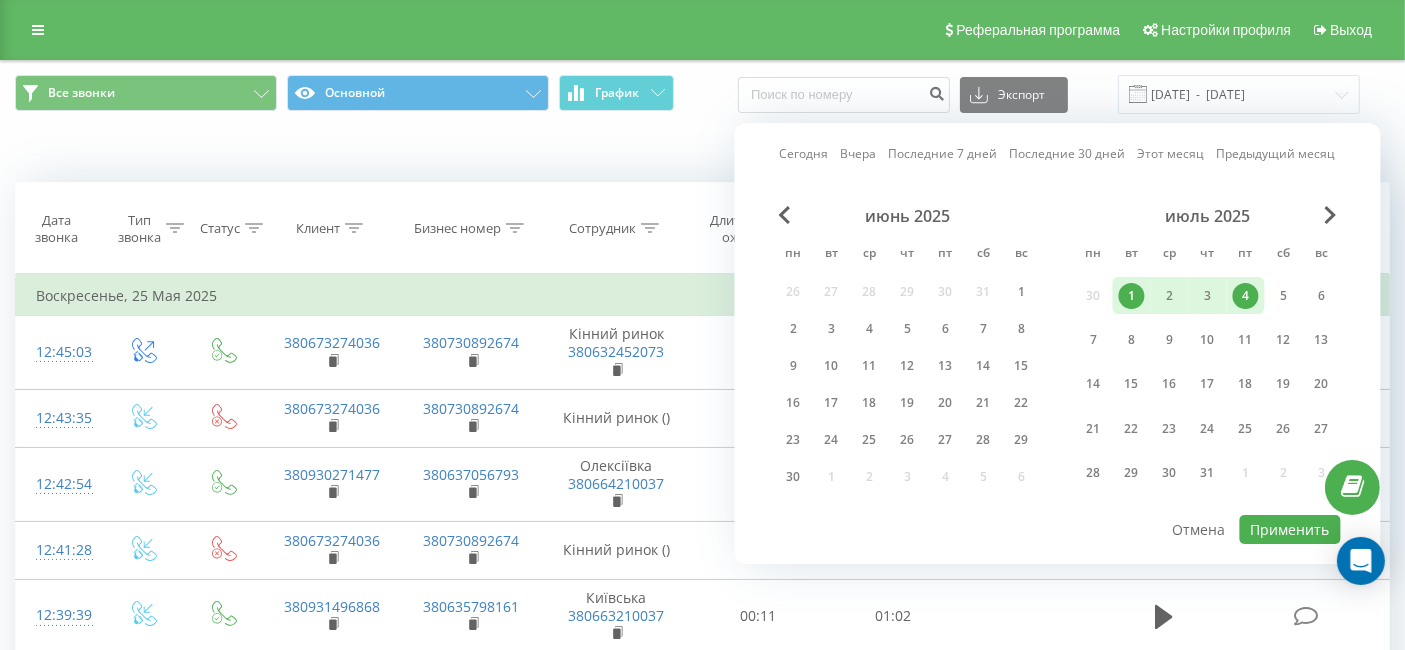 type on "[DATE]  -  [DATE]" 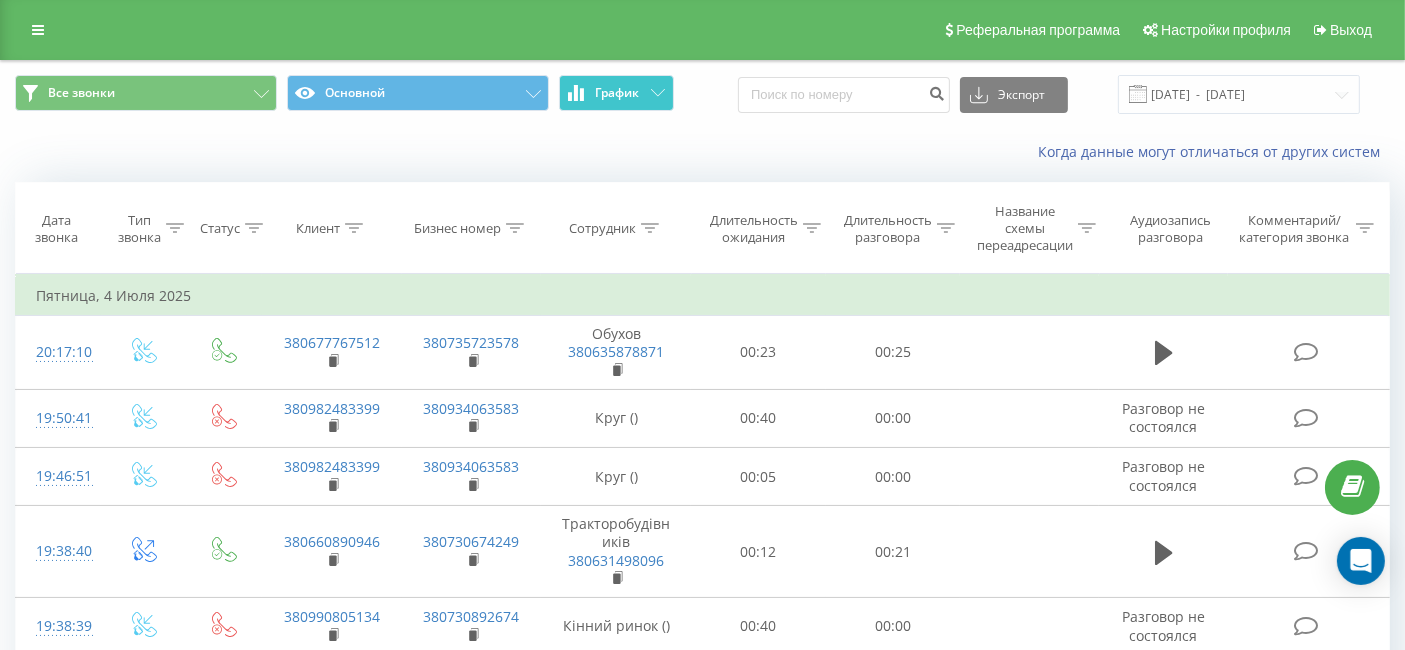 click on "График" at bounding box center [618, 93] 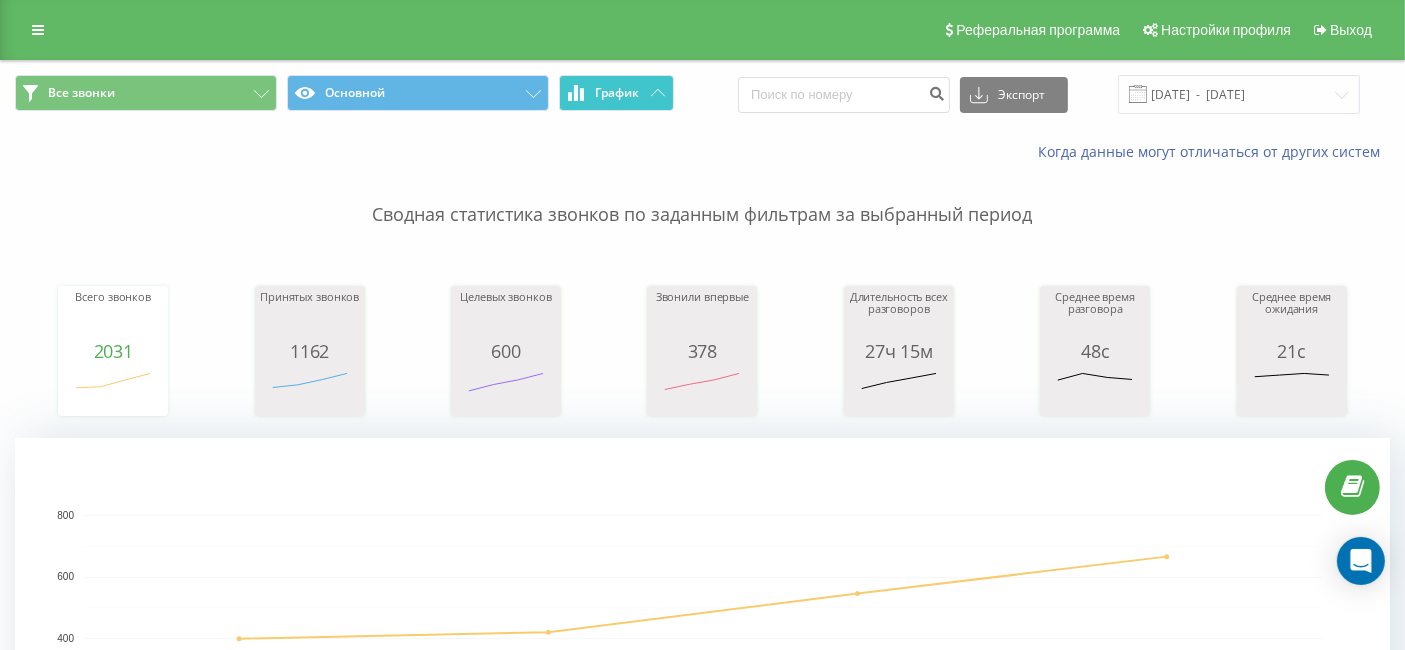 click on "График" at bounding box center (616, 93) 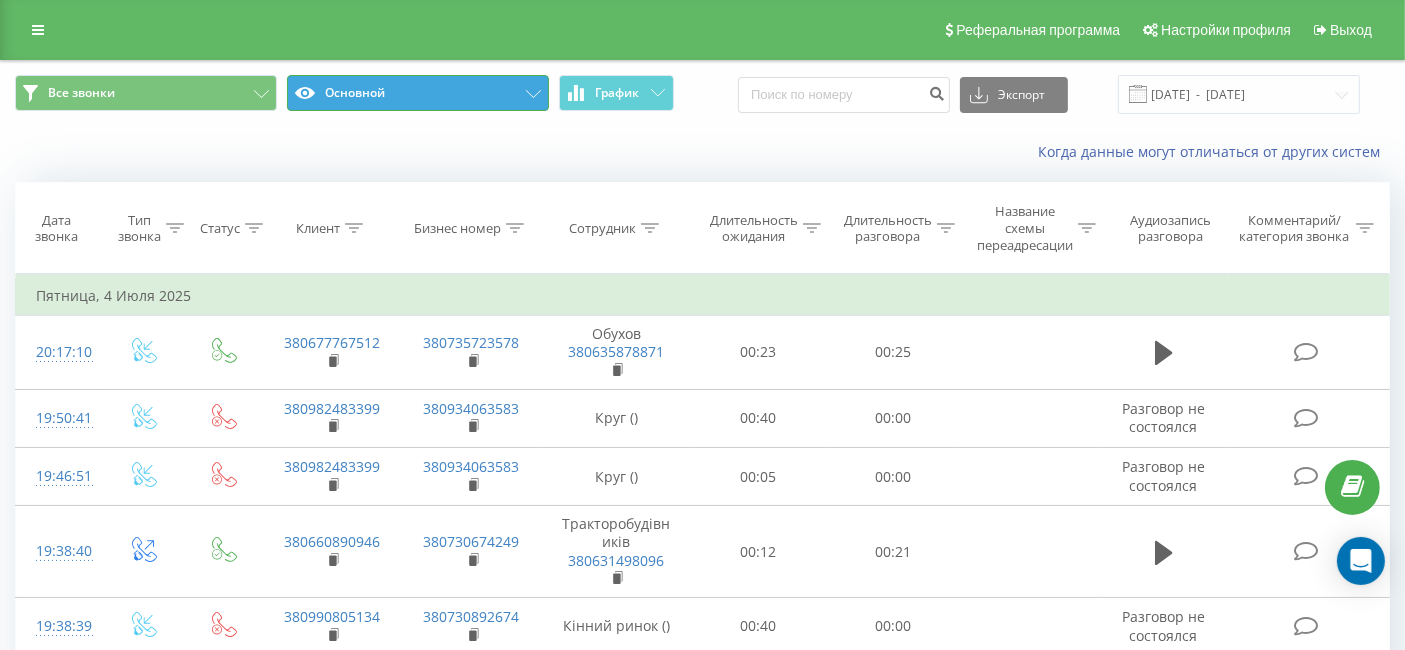 click on "Основной" at bounding box center (418, 93) 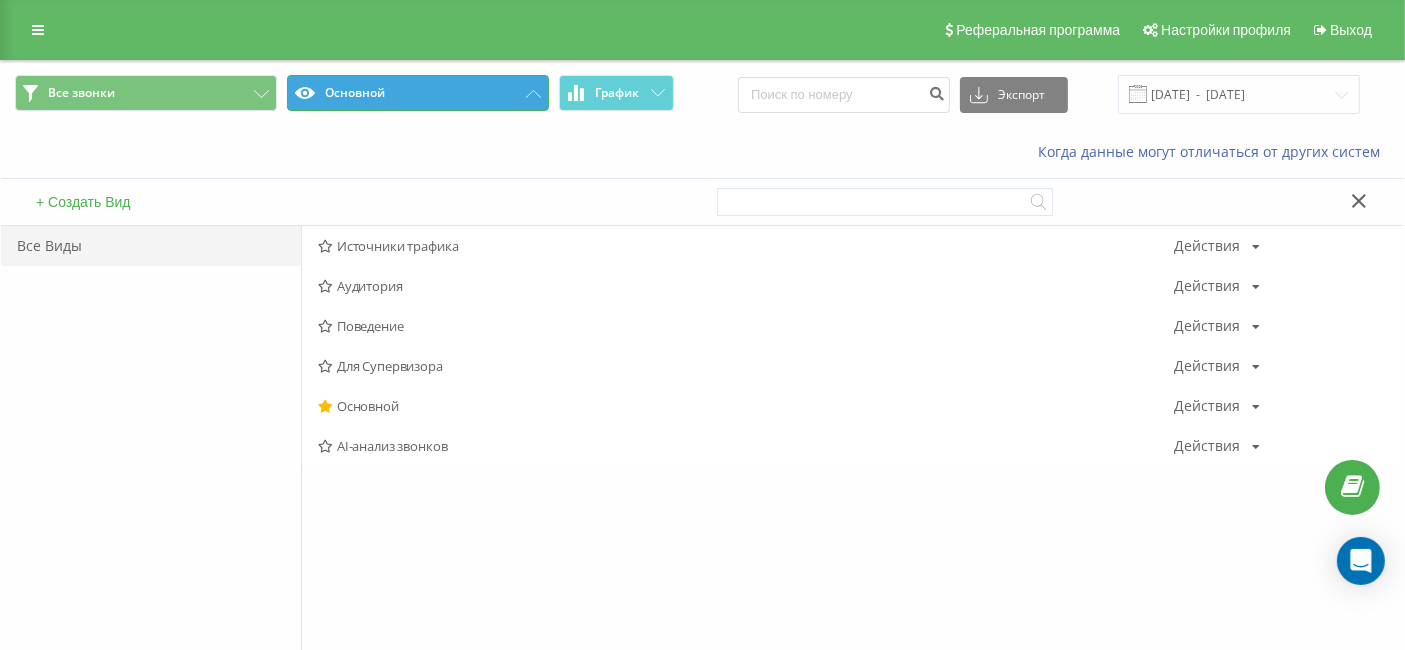 click on "Основной" at bounding box center [418, 93] 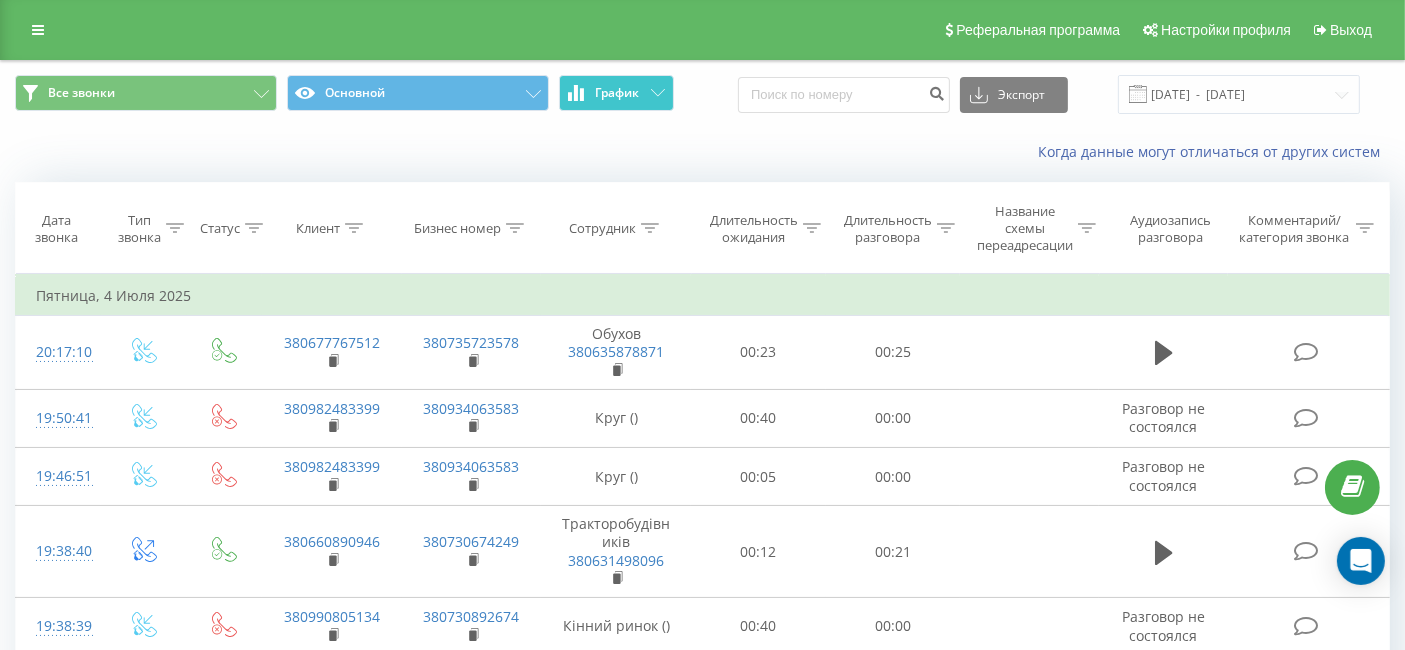 click on "График" at bounding box center (616, 93) 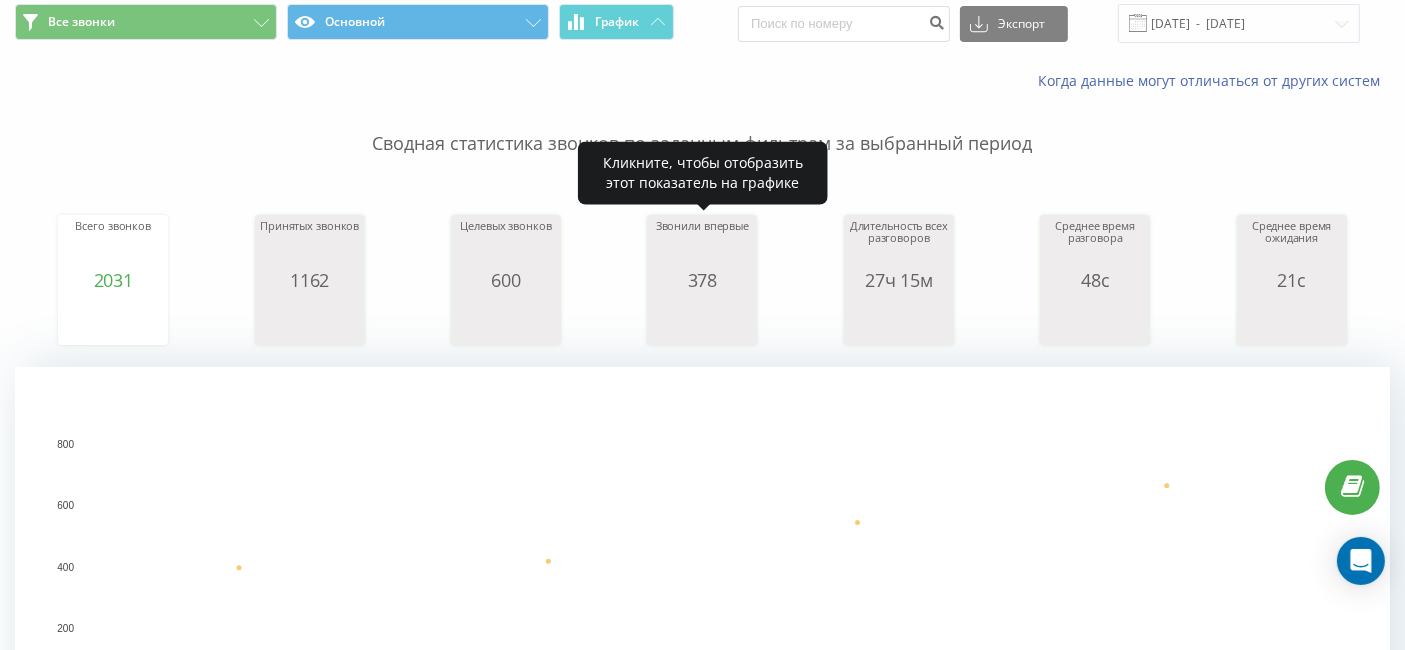 scroll, scrollTop: 0, scrollLeft: 0, axis: both 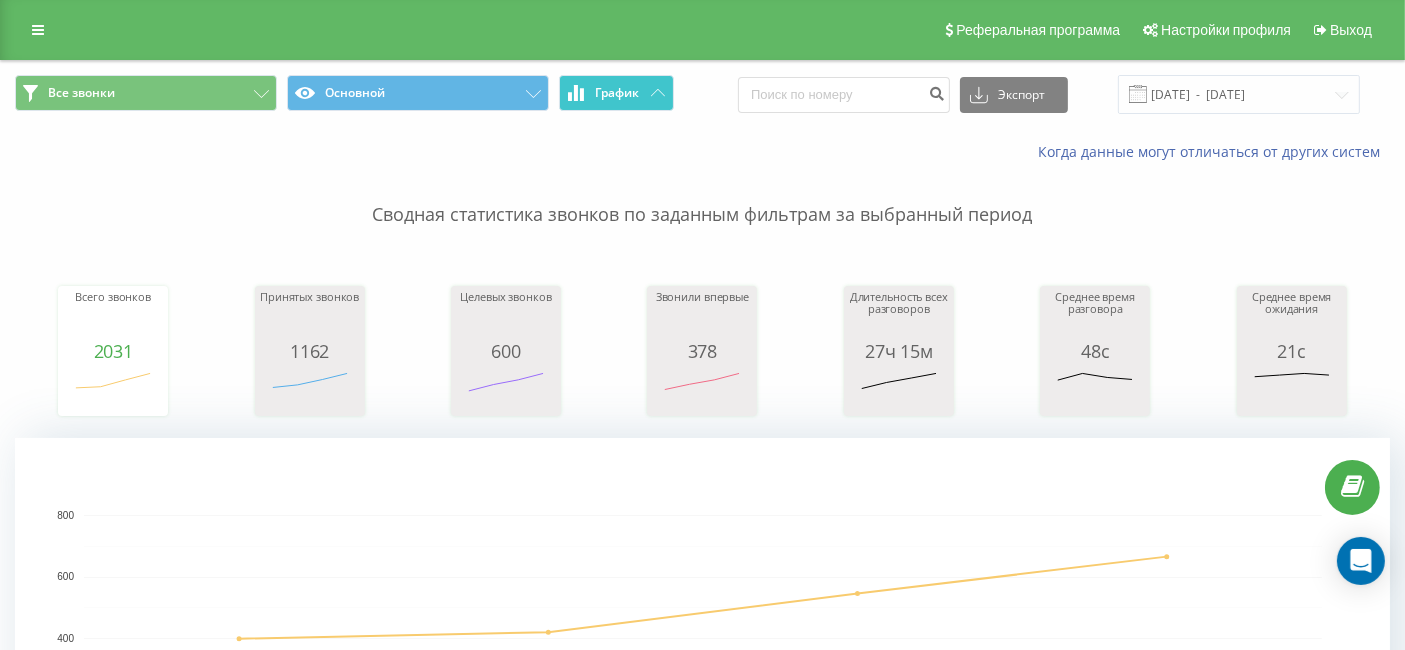 click on "График" at bounding box center [618, 93] 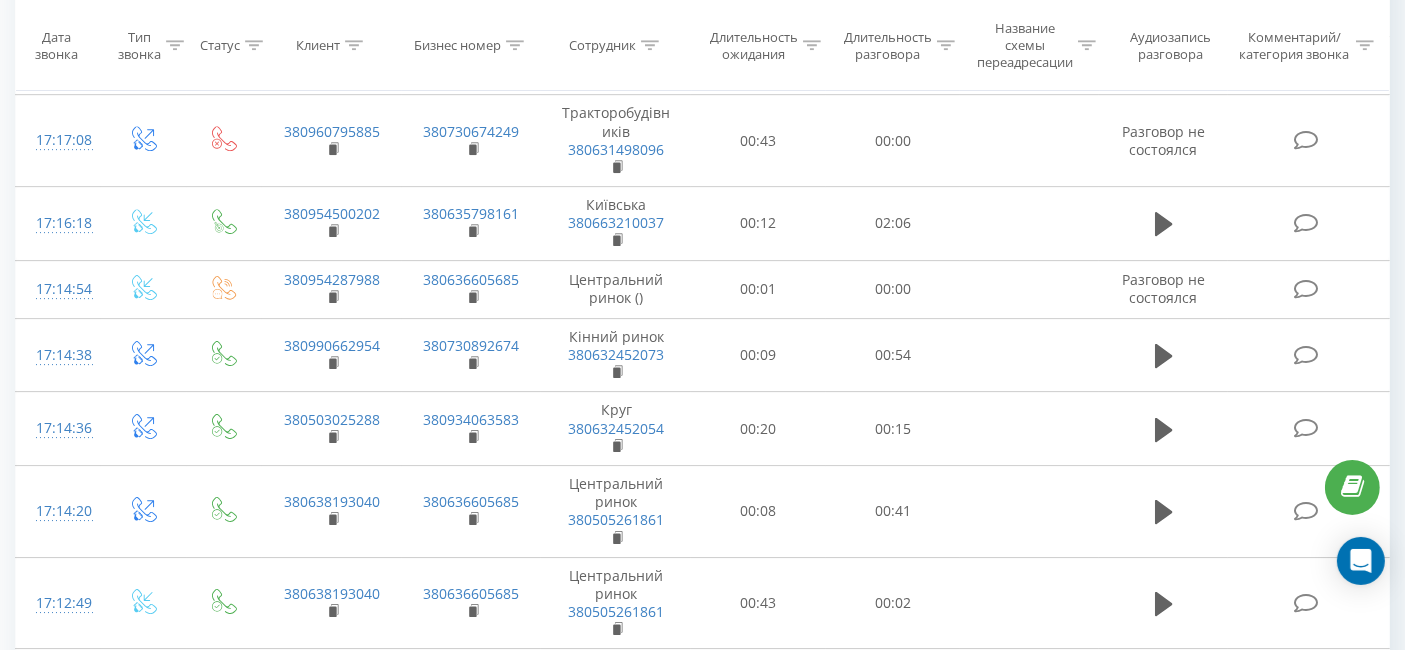 scroll, scrollTop: 6900, scrollLeft: 0, axis: vertical 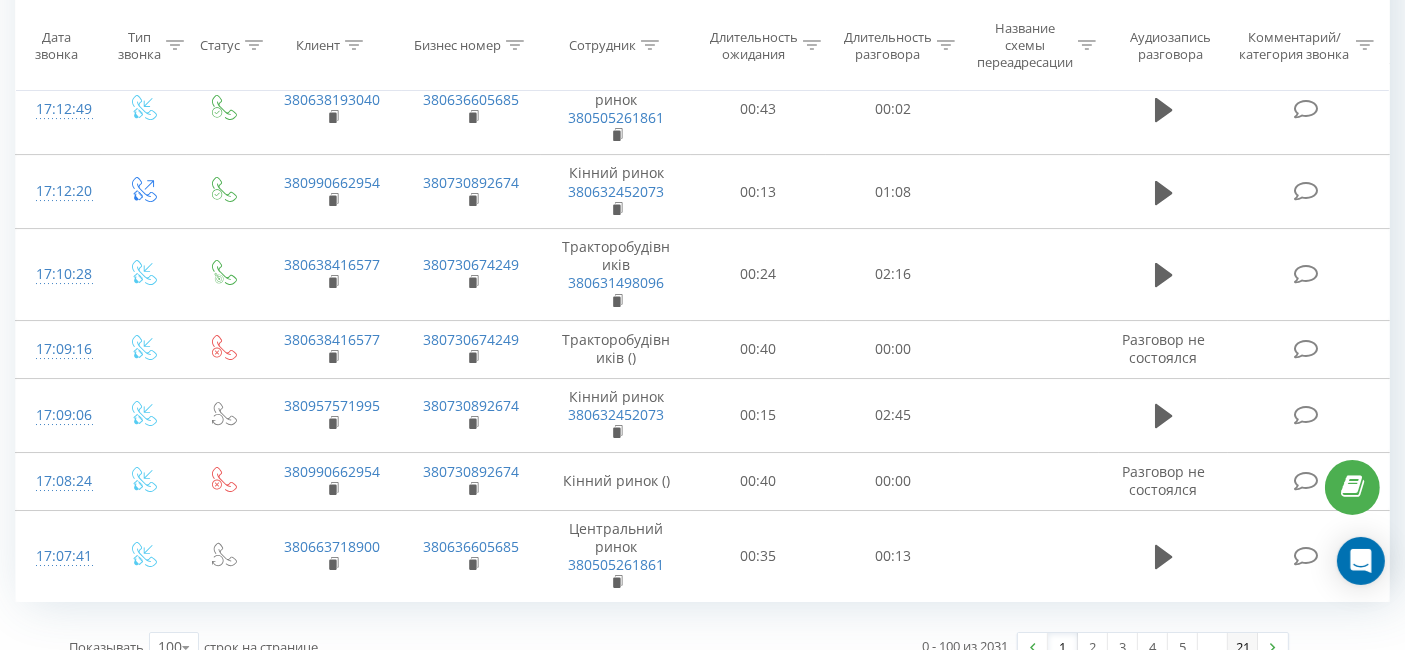 click on "21" at bounding box center [1243, 647] 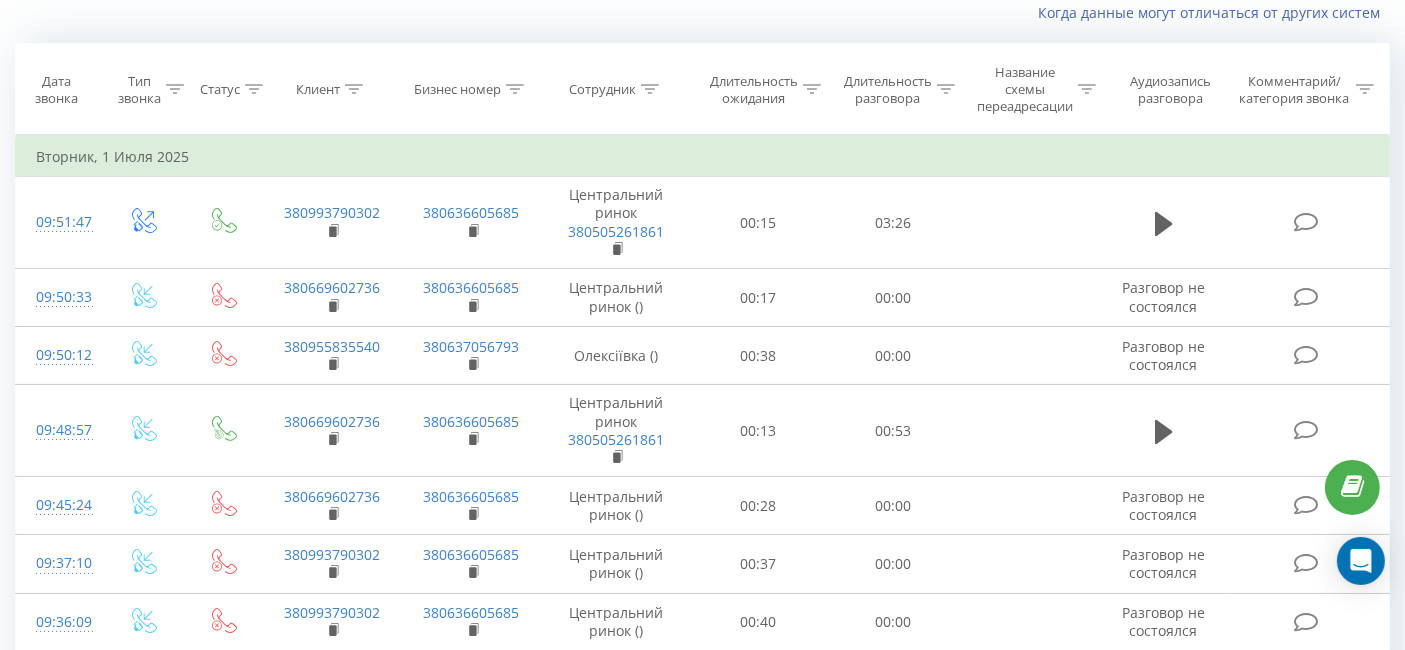 scroll, scrollTop: 131, scrollLeft: 0, axis: vertical 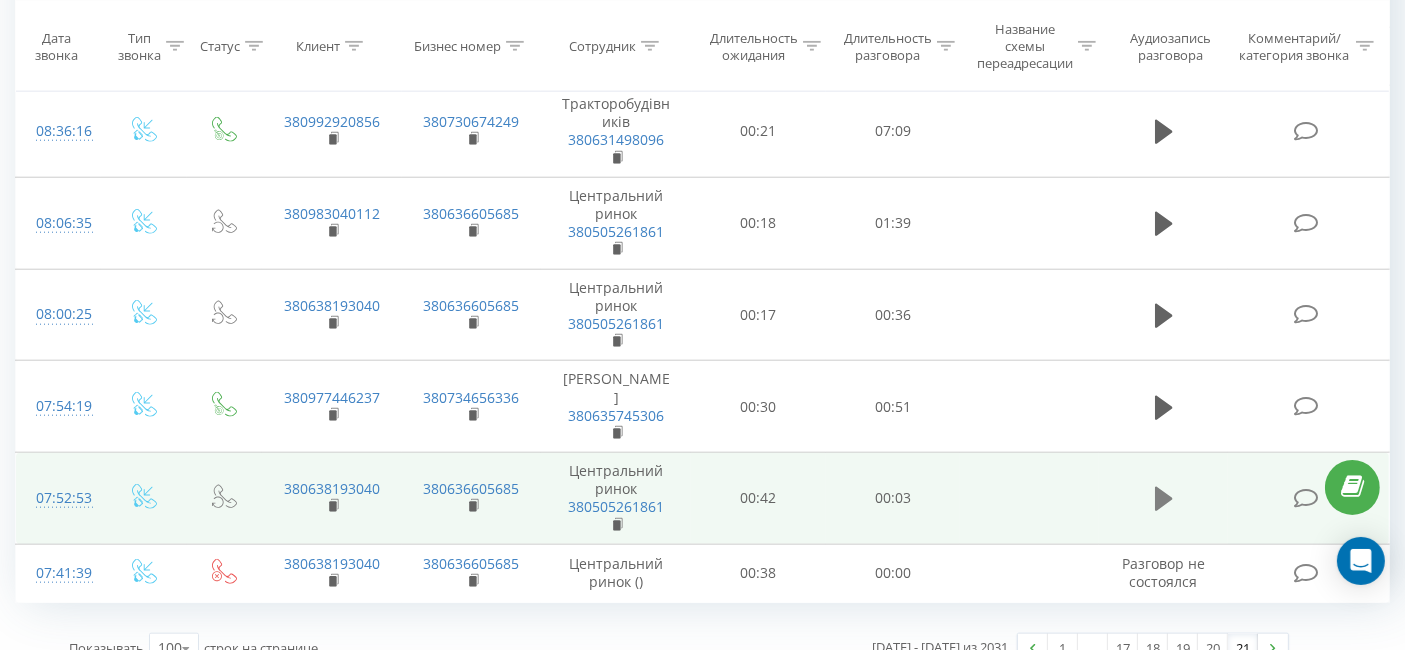 click 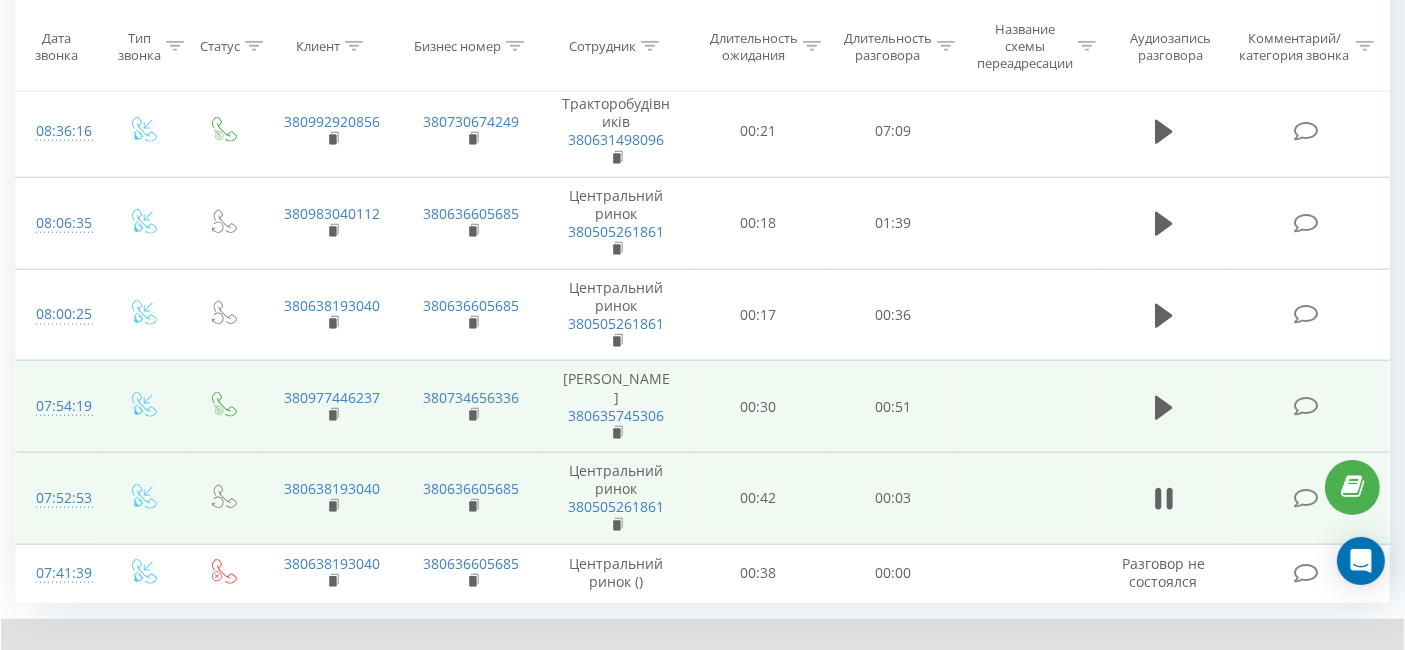 click at bounding box center [1163, 407] 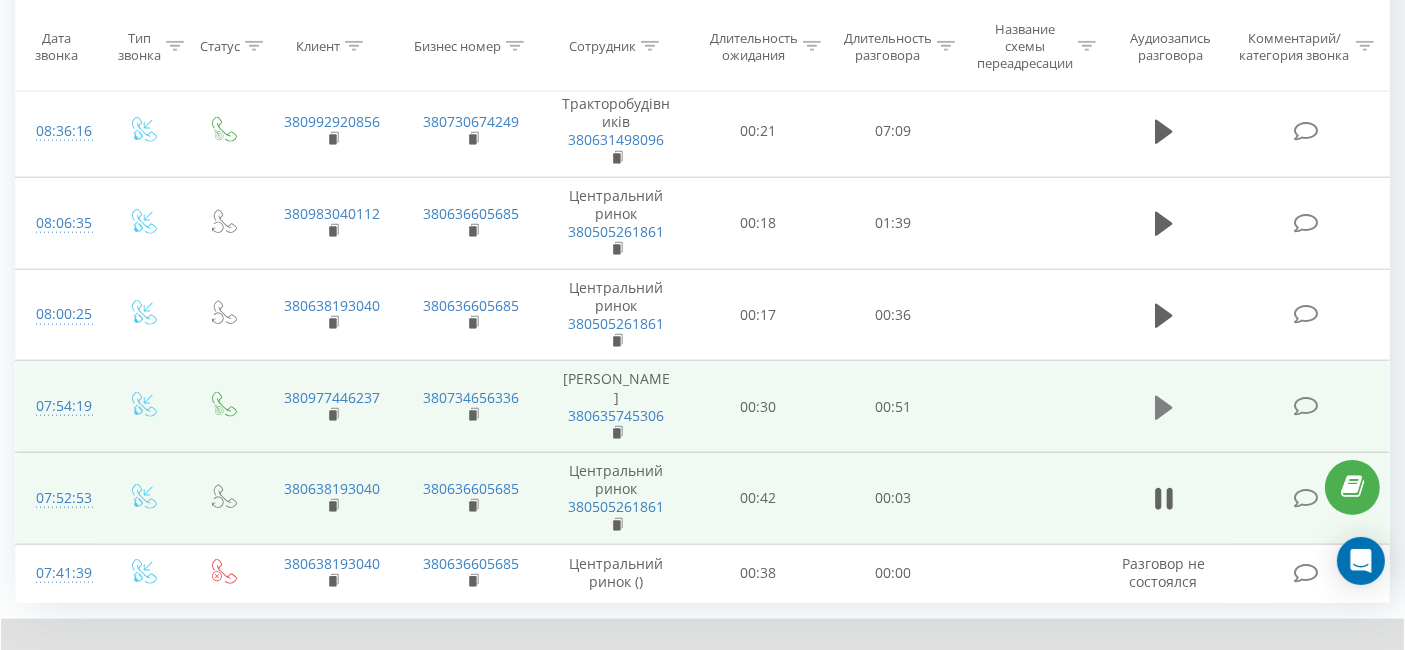 click 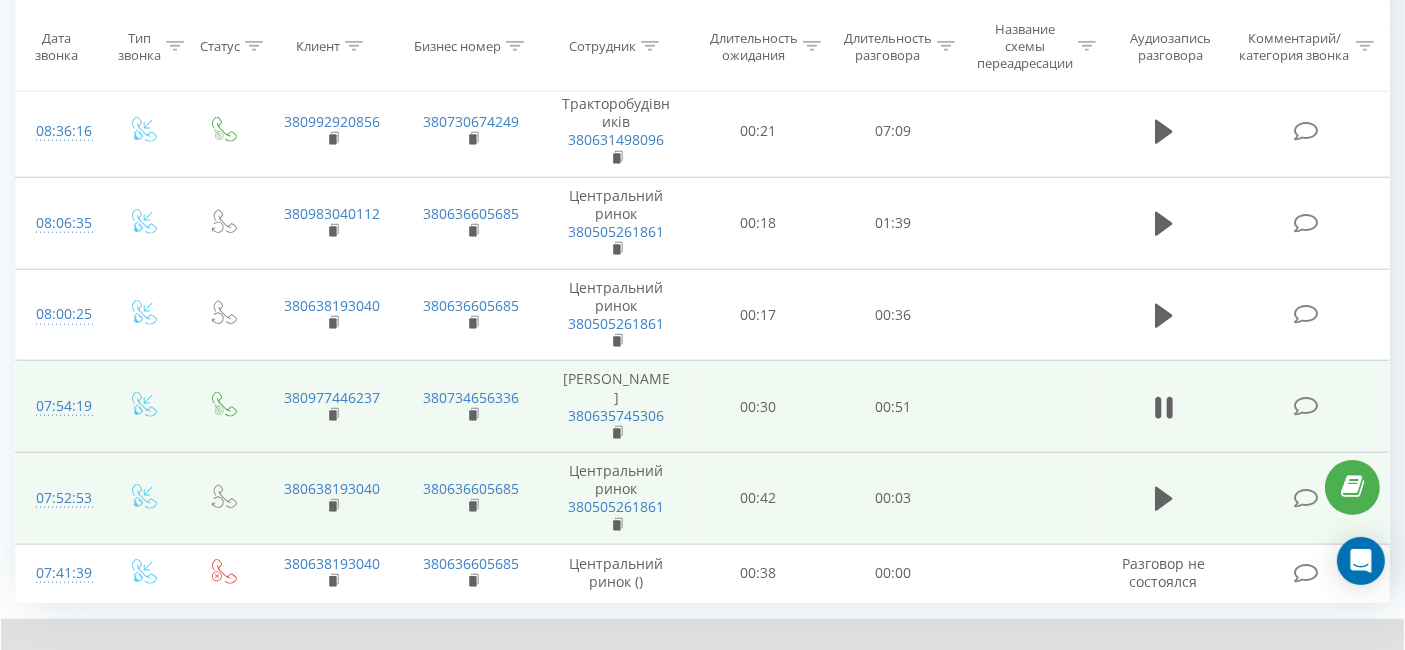 drag, startPoint x: 1234, startPoint y: 642, endPoint x: 1264, endPoint y: 647, distance: 30.413813 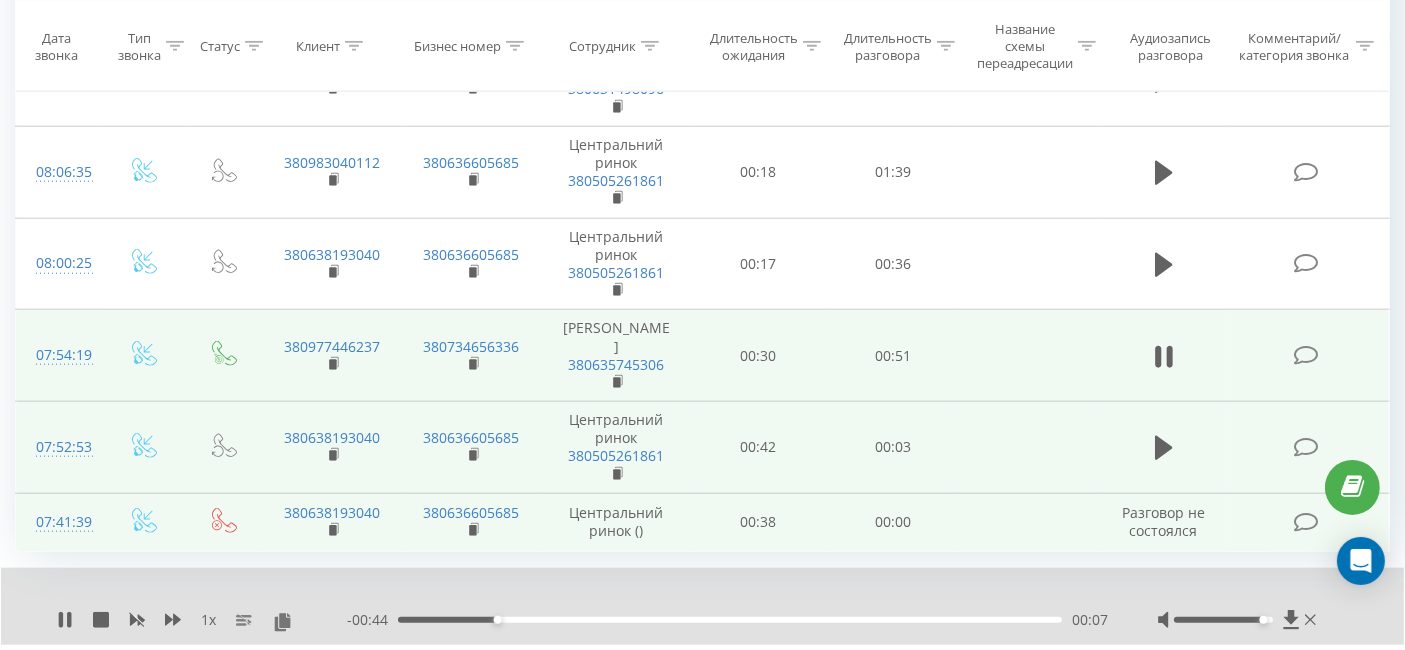 scroll, scrollTop: 2117, scrollLeft: 0, axis: vertical 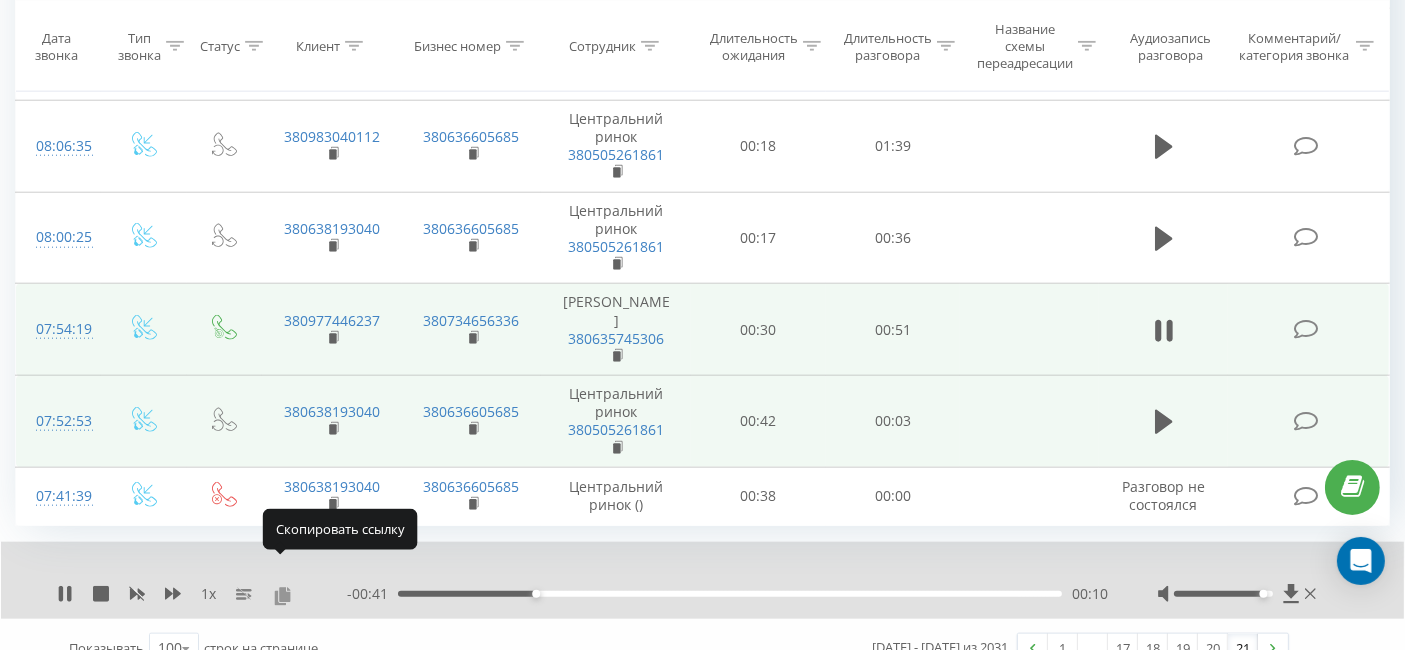 click at bounding box center [282, 595] 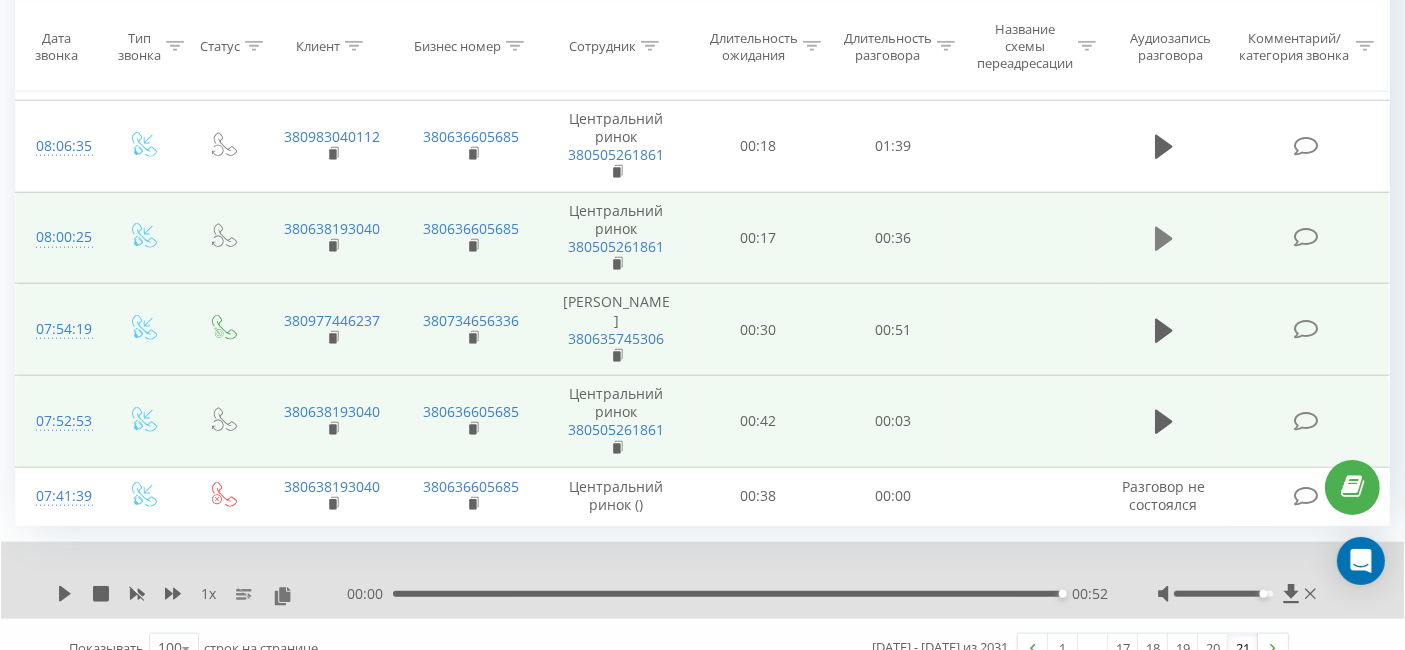 click at bounding box center (1164, 239) 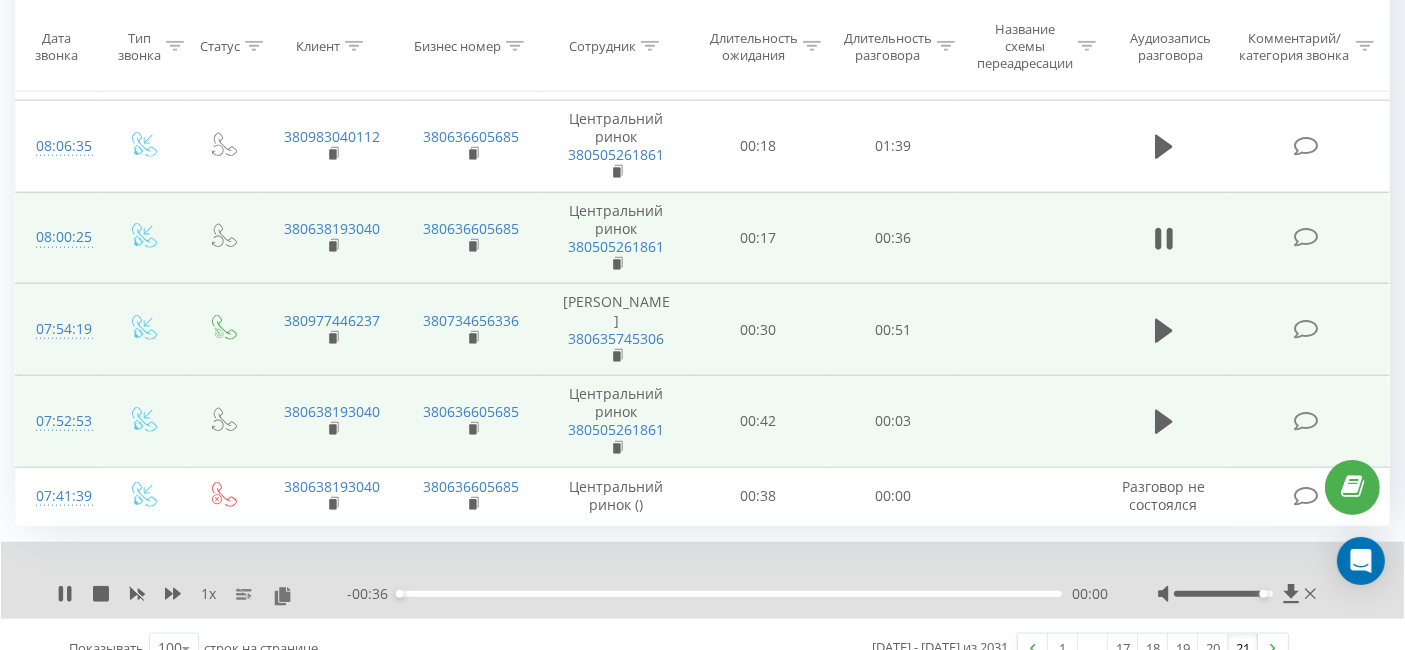scroll, scrollTop: 2005, scrollLeft: 0, axis: vertical 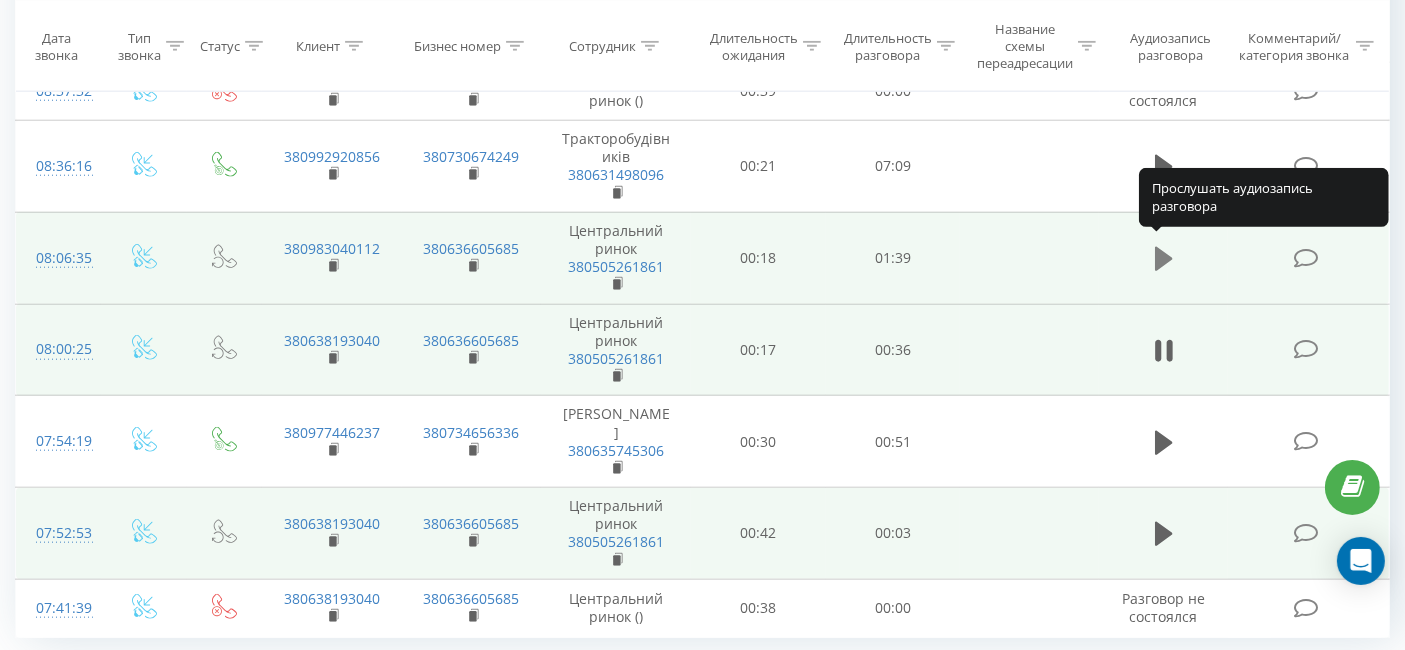 click 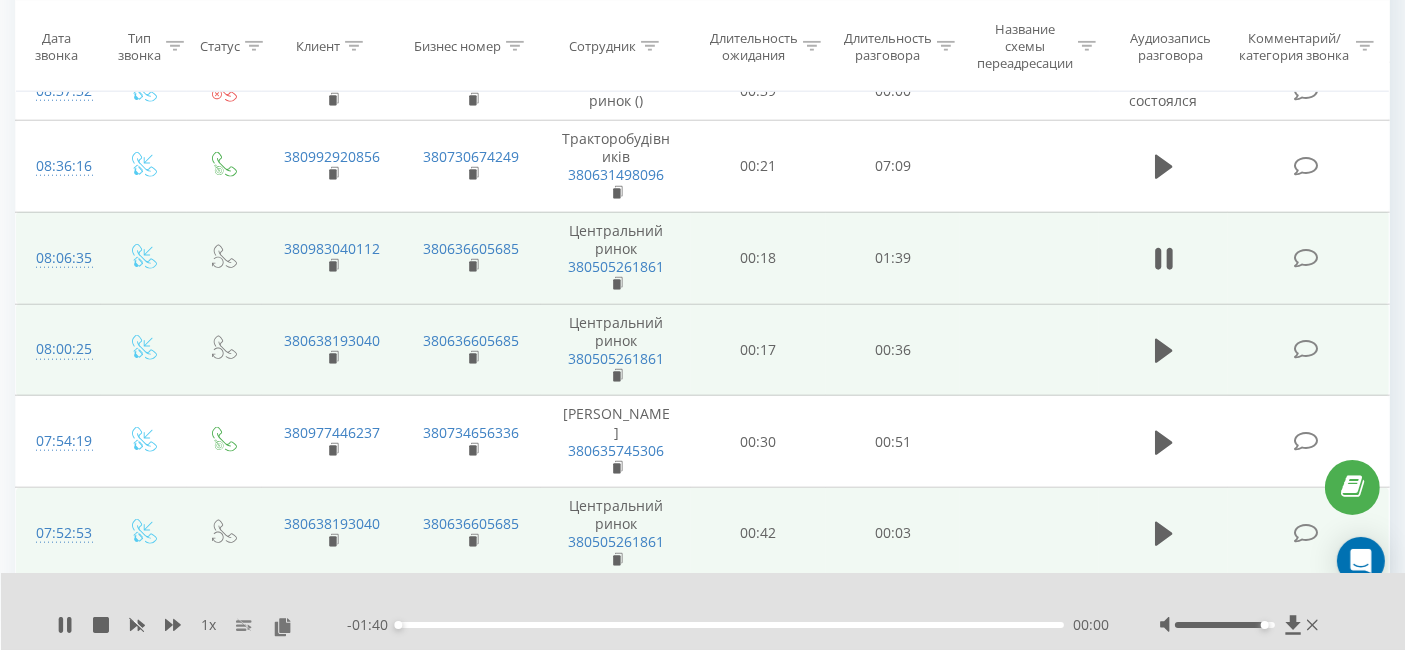 scroll, scrollTop: 1894, scrollLeft: 0, axis: vertical 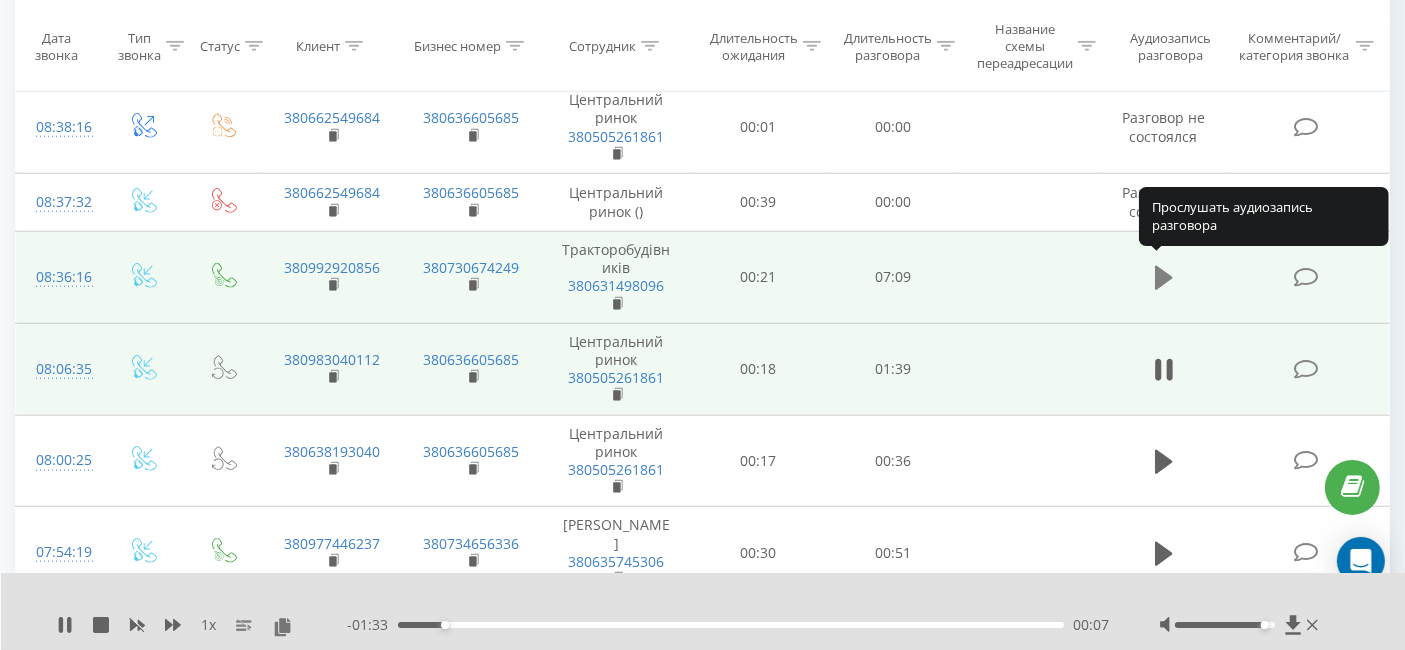 click 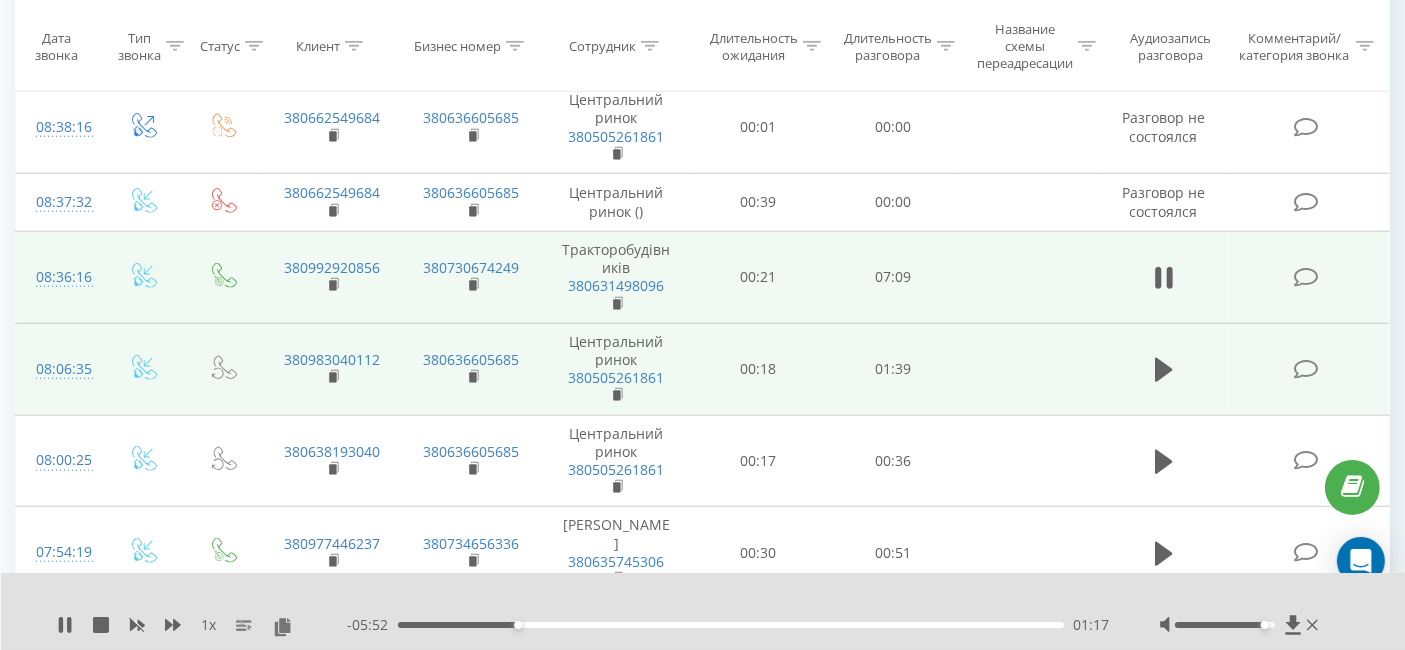 scroll, scrollTop: 1783, scrollLeft: 0, axis: vertical 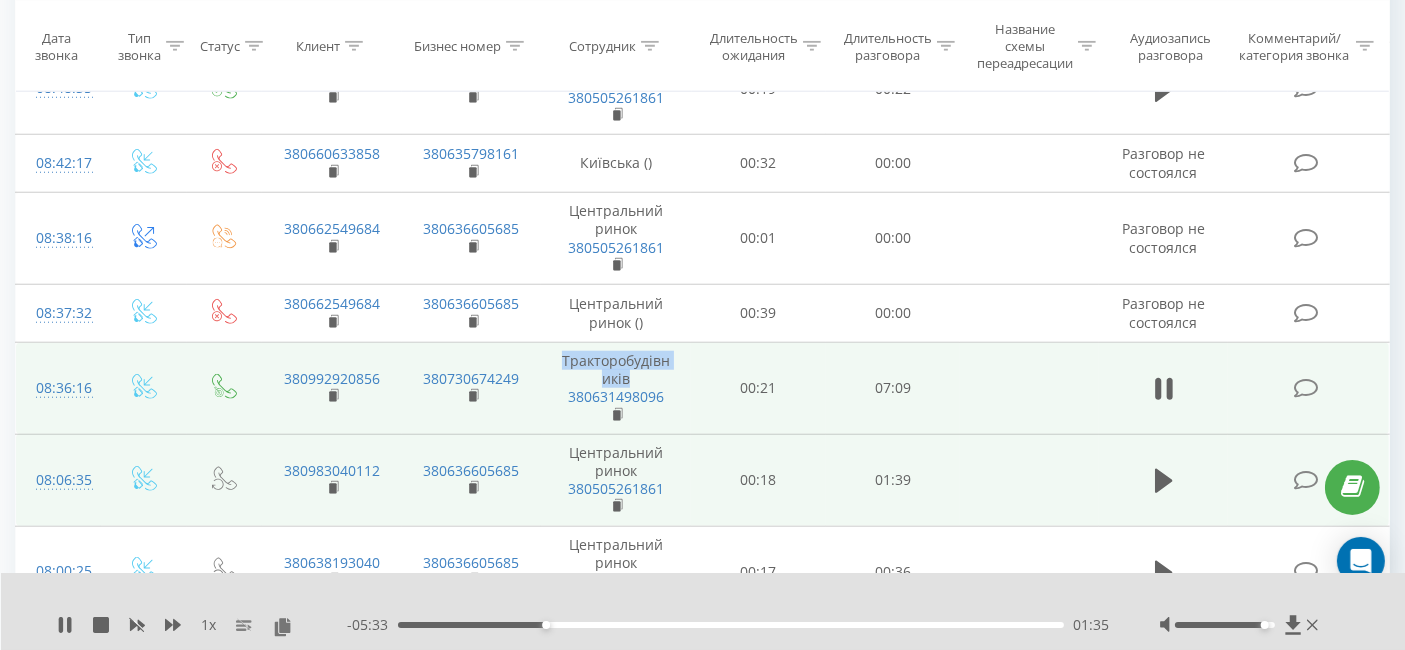 drag, startPoint x: 636, startPoint y: 370, endPoint x: 554, endPoint y: 347, distance: 85.16454 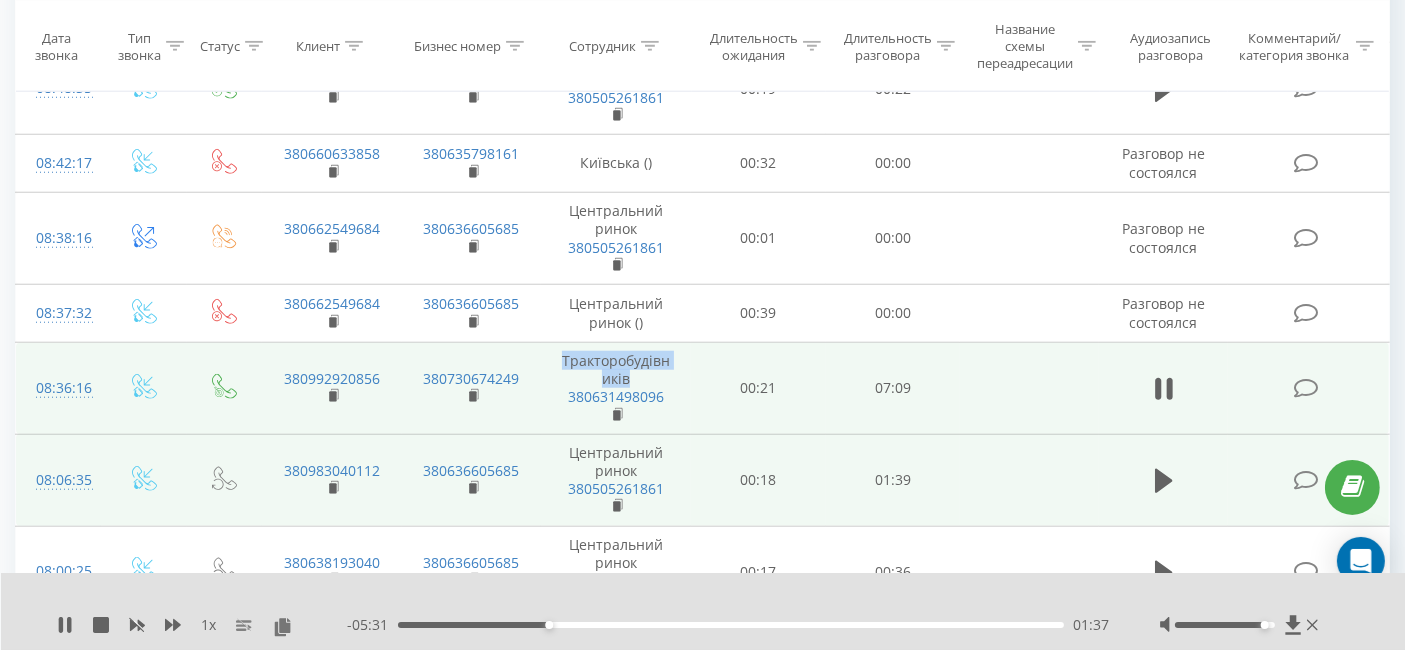 click on "Тракторобудівників 380631498096" at bounding box center [616, 389] 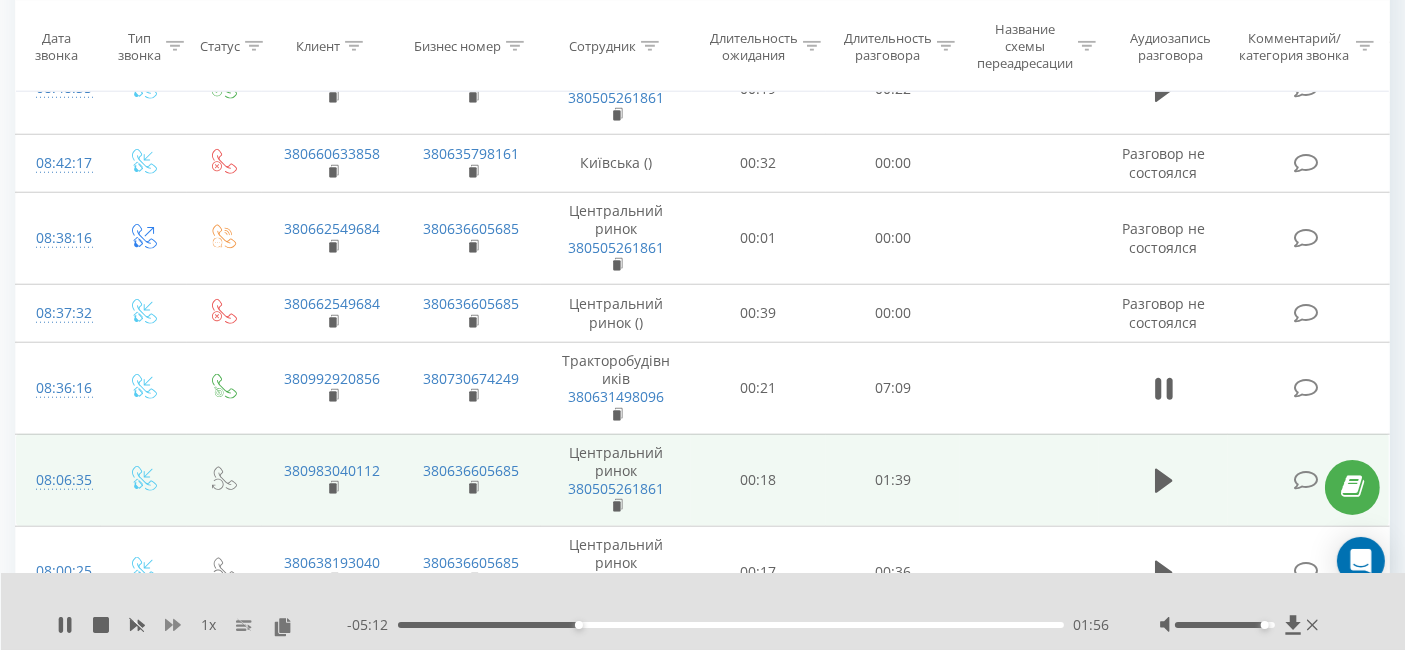 click 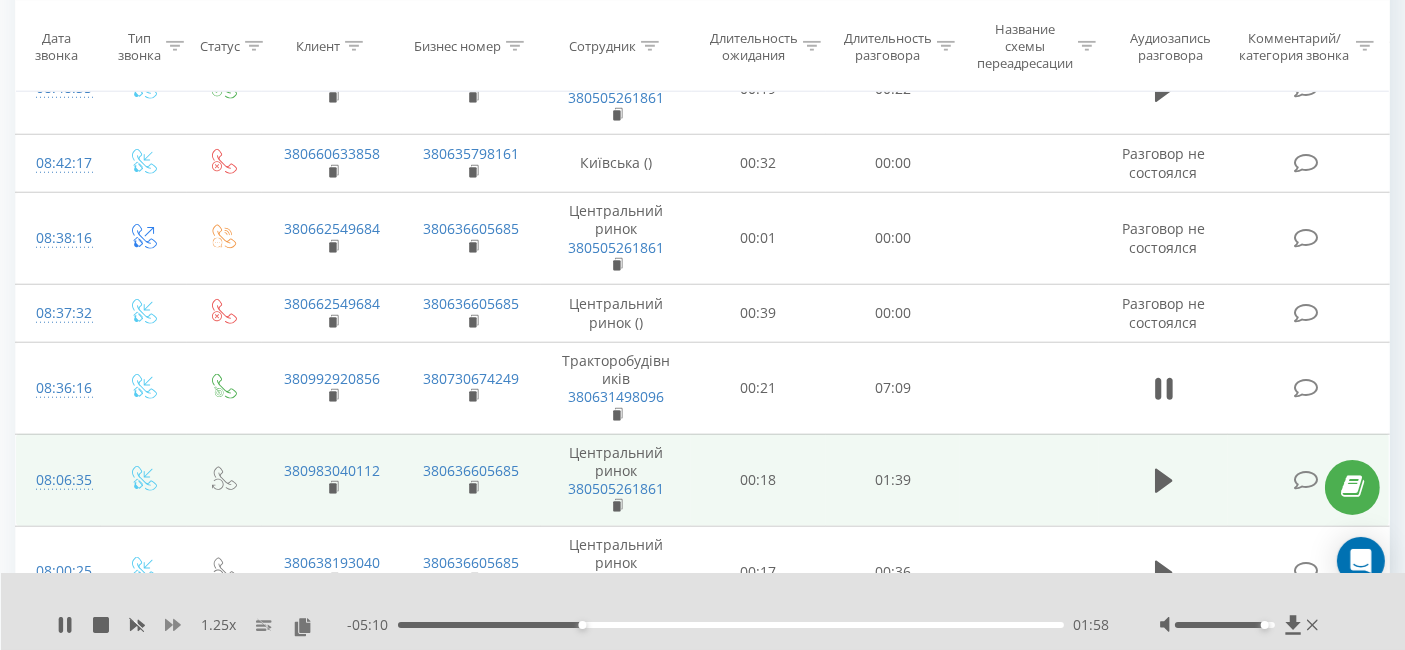 click 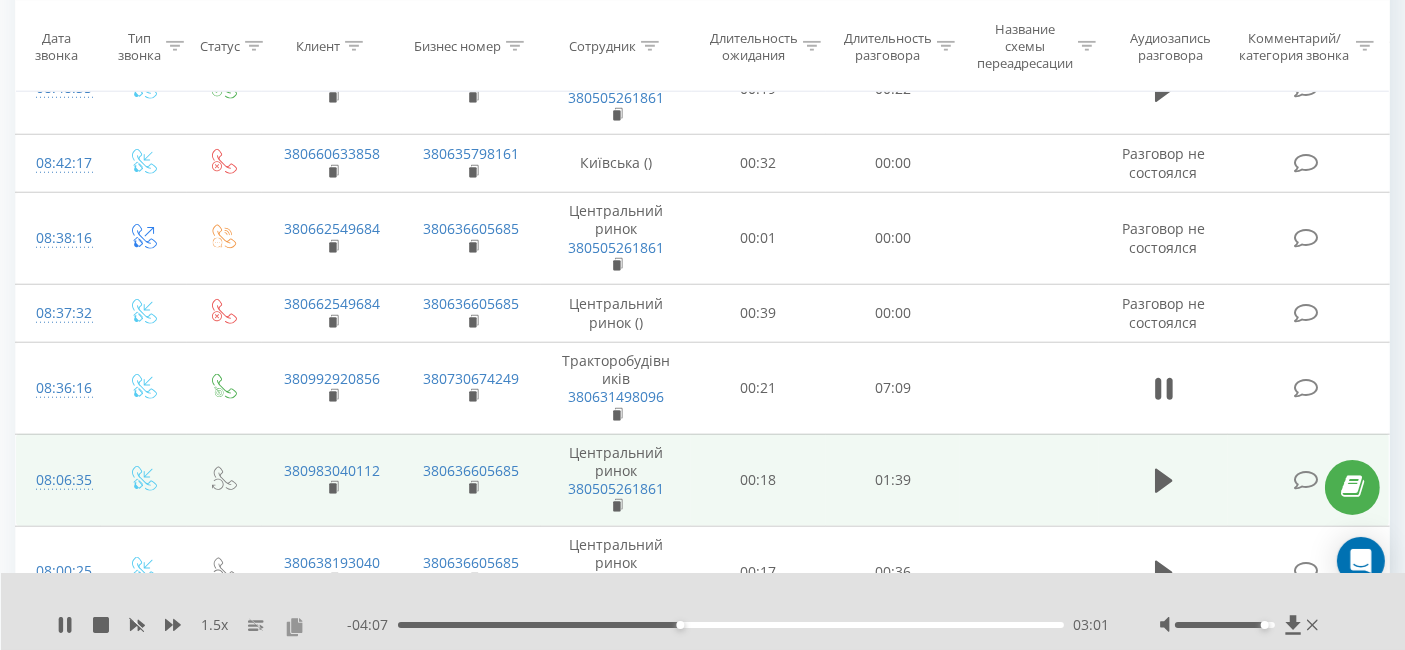 click at bounding box center (294, 626) 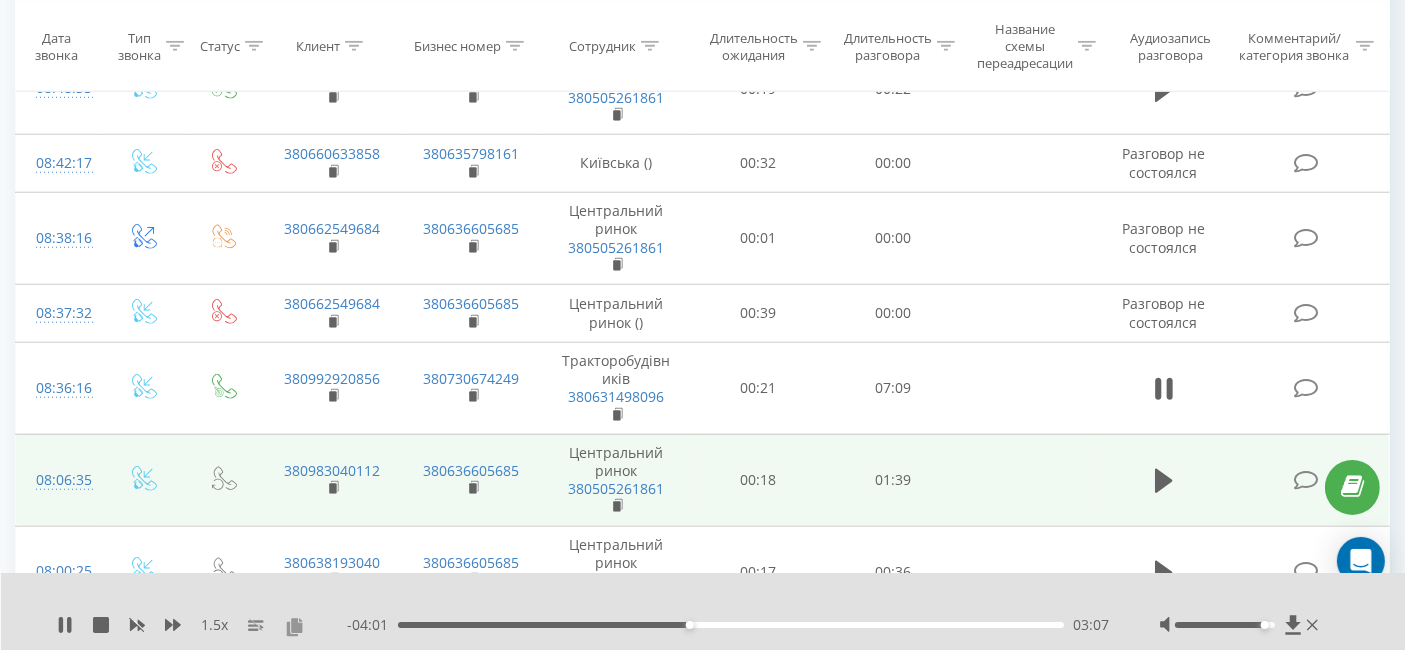 click at bounding box center (294, 626) 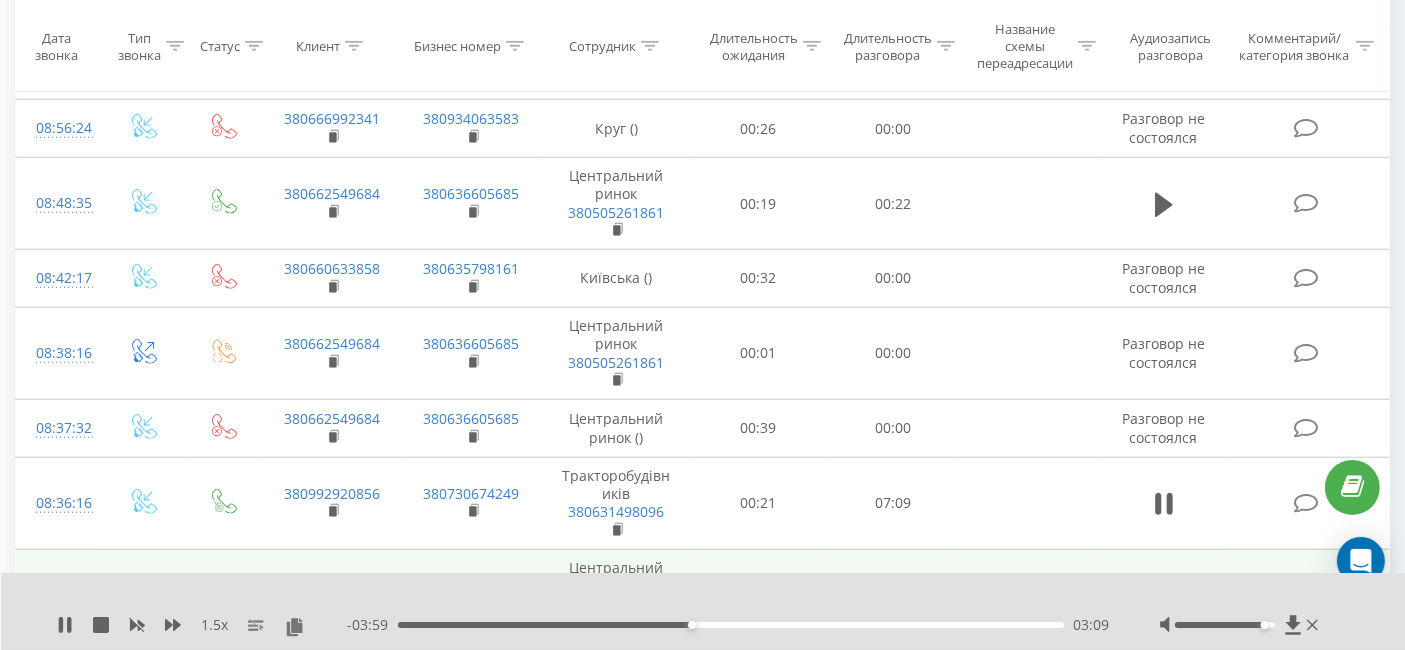 scroll, scrollTop: 1005, scrollLeft: 0, axis: vertical 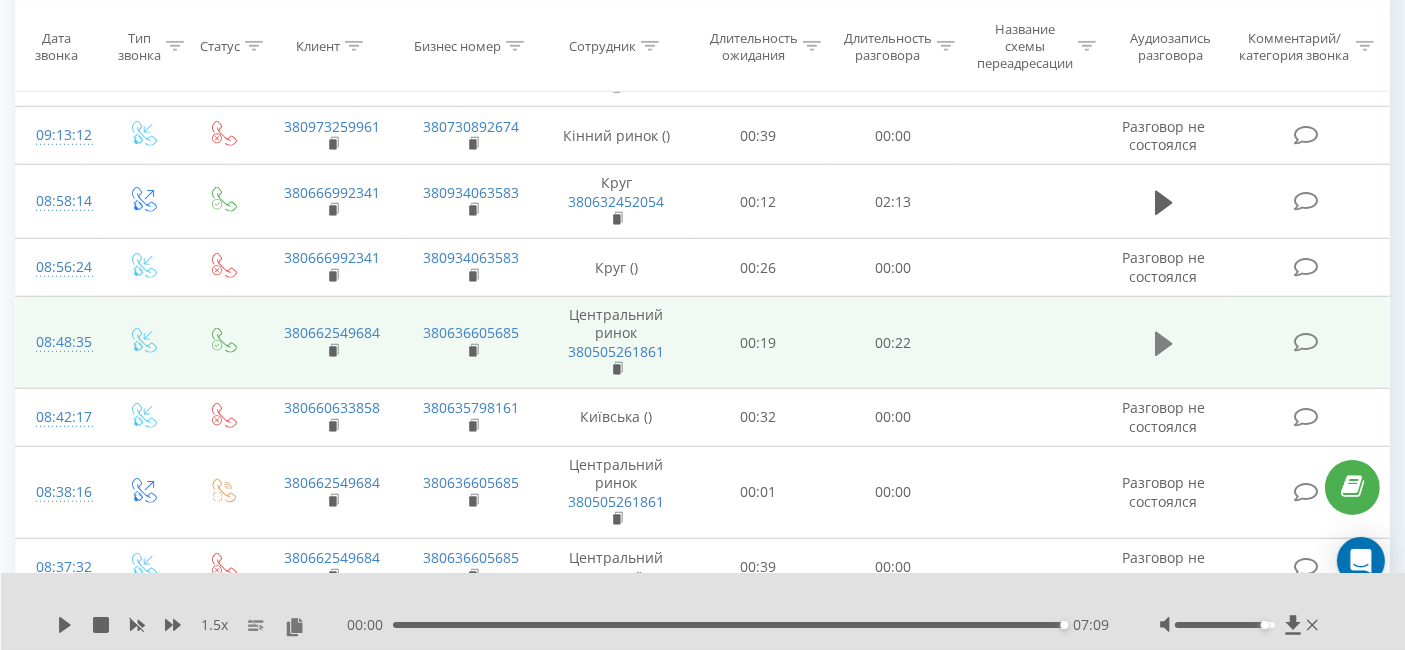 click 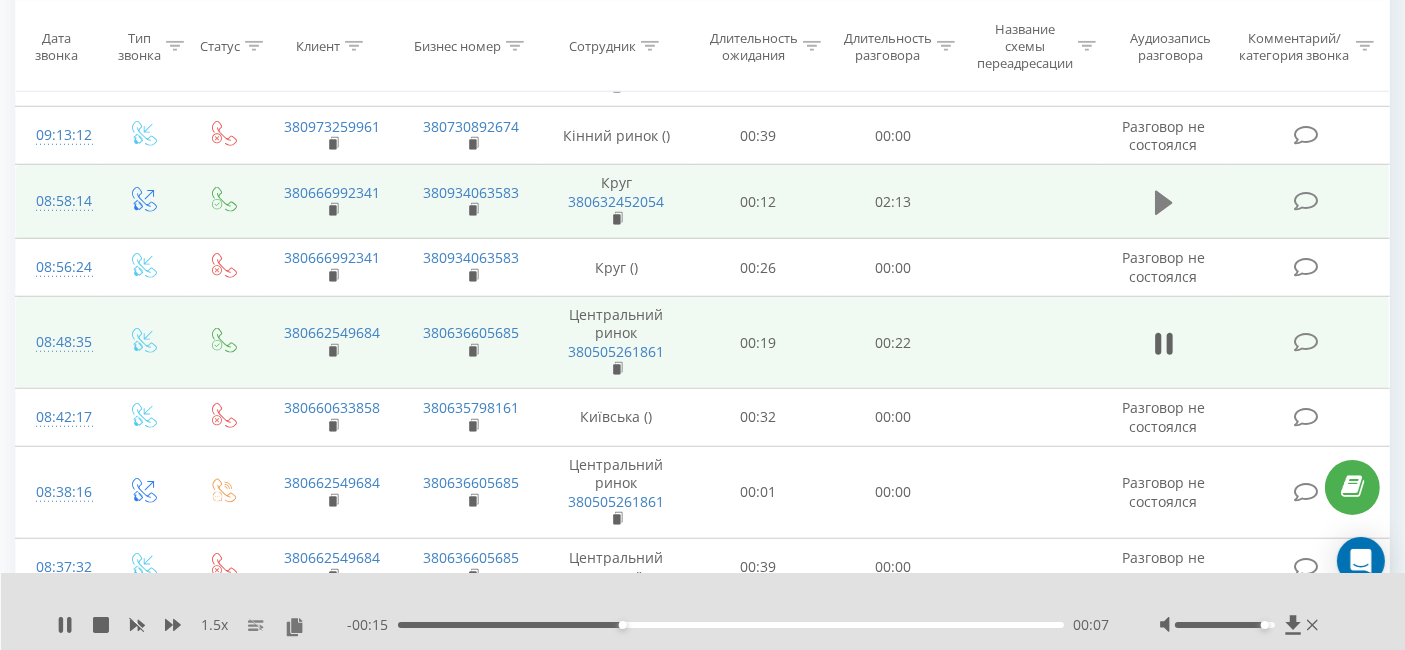 click at bounding box center [1164, 203] 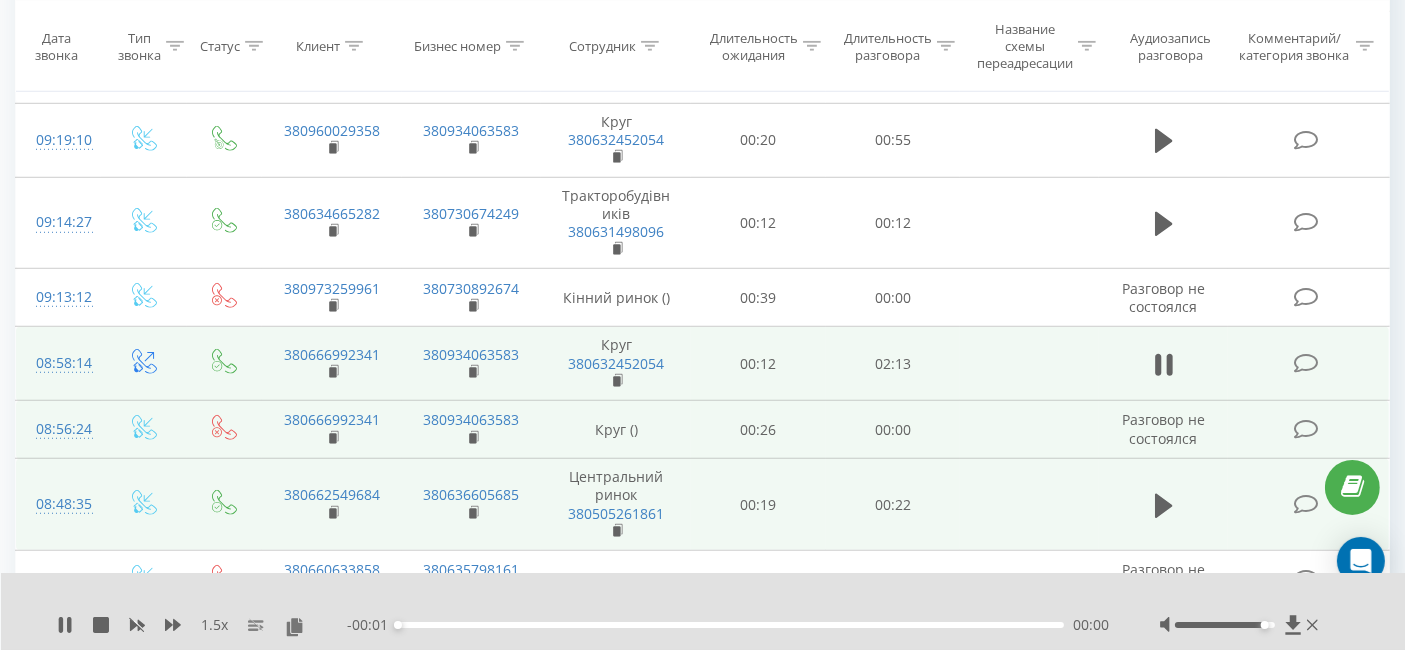scroll, scrollTop: 1307, scrollLeft: 0, axis: vertical 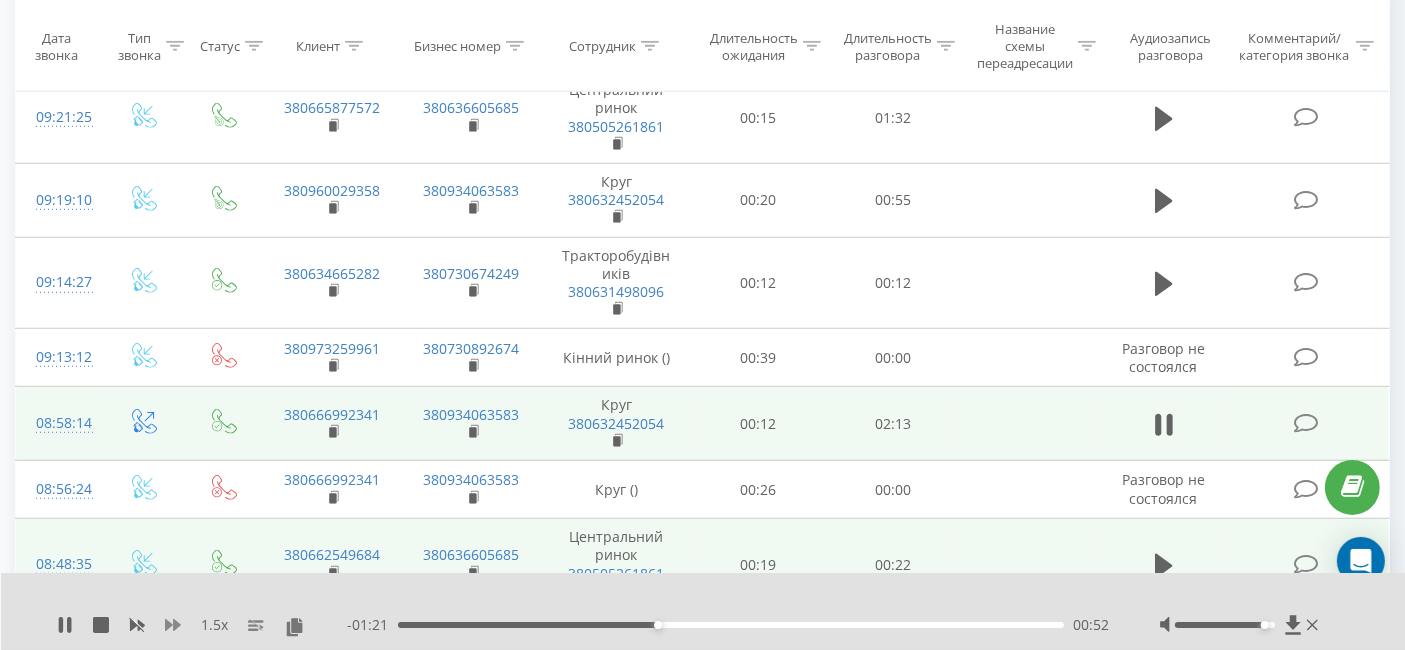 click 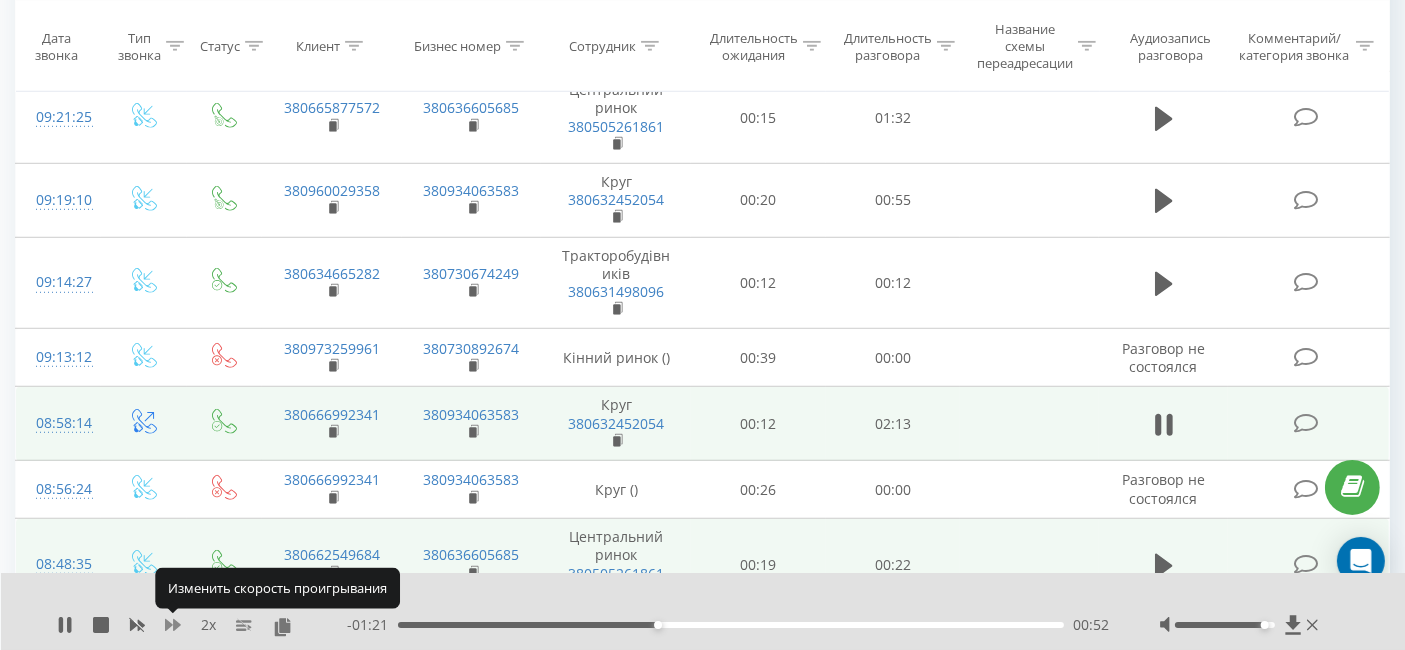 click 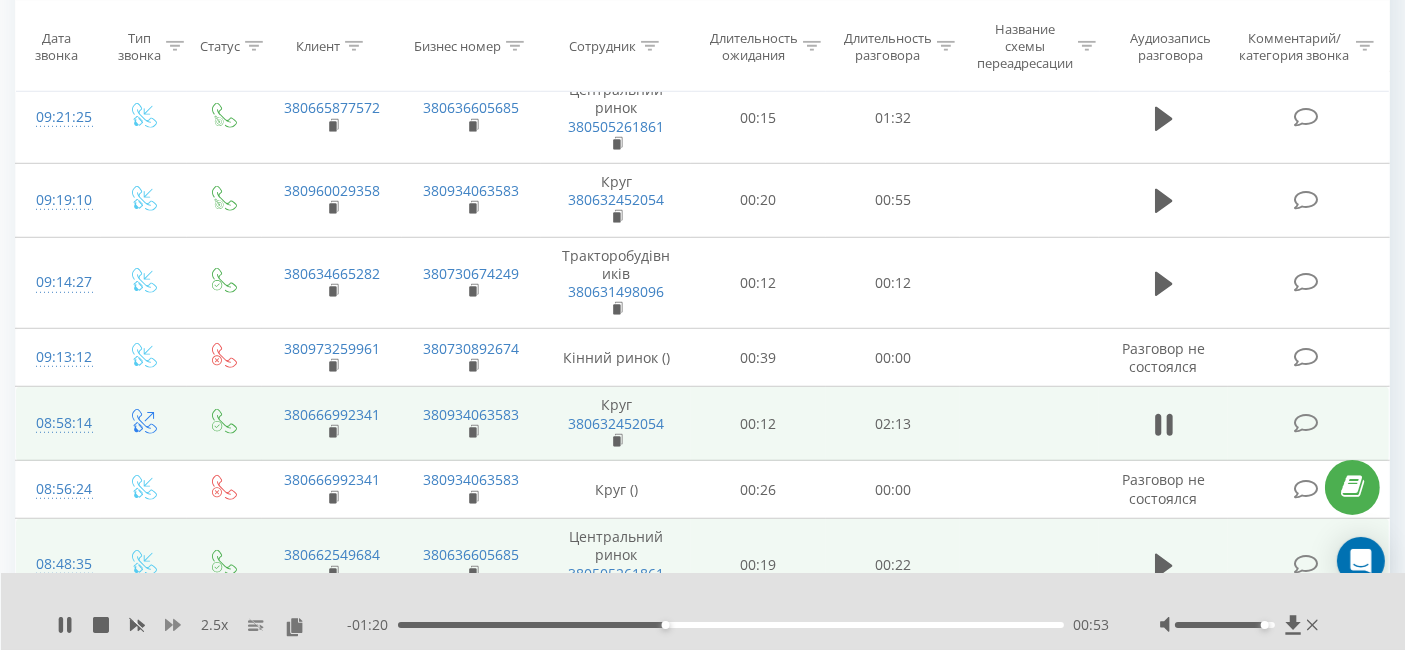 click 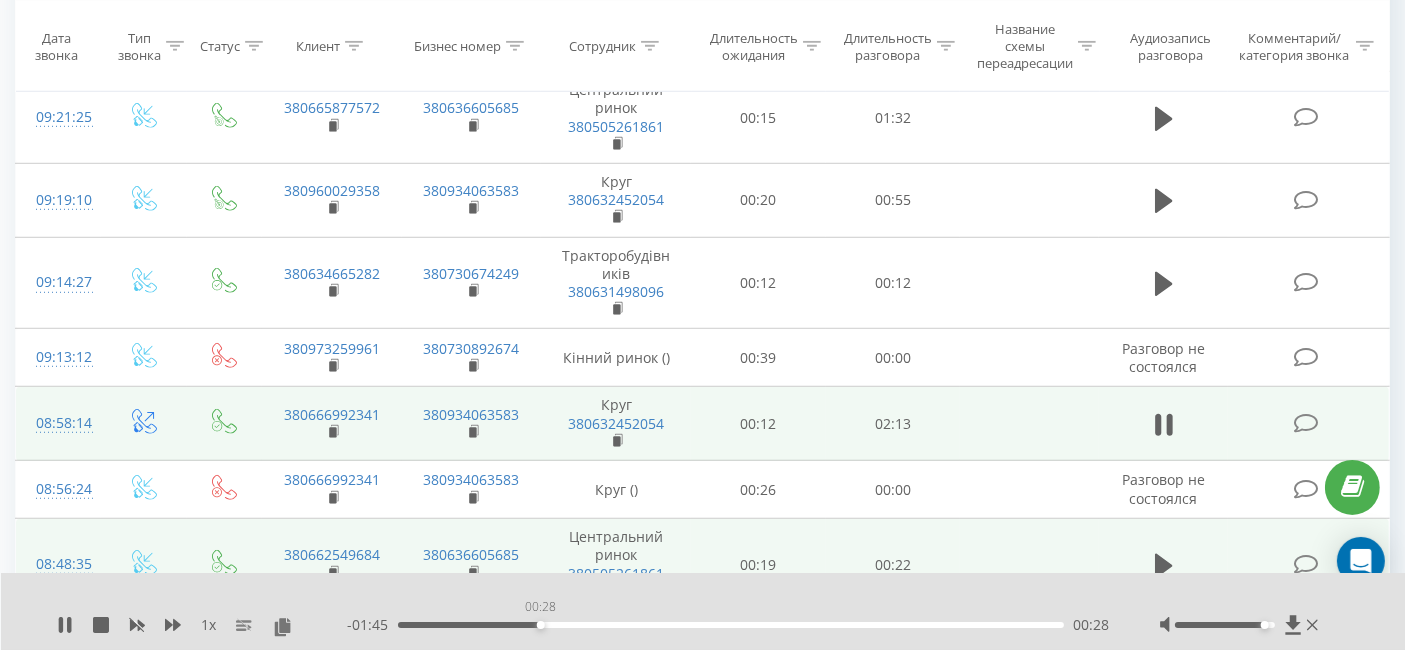 drag, startPoint x: 688, startPoint y: 624, endPoint x: 540, endPoint y: 624, distance: 148 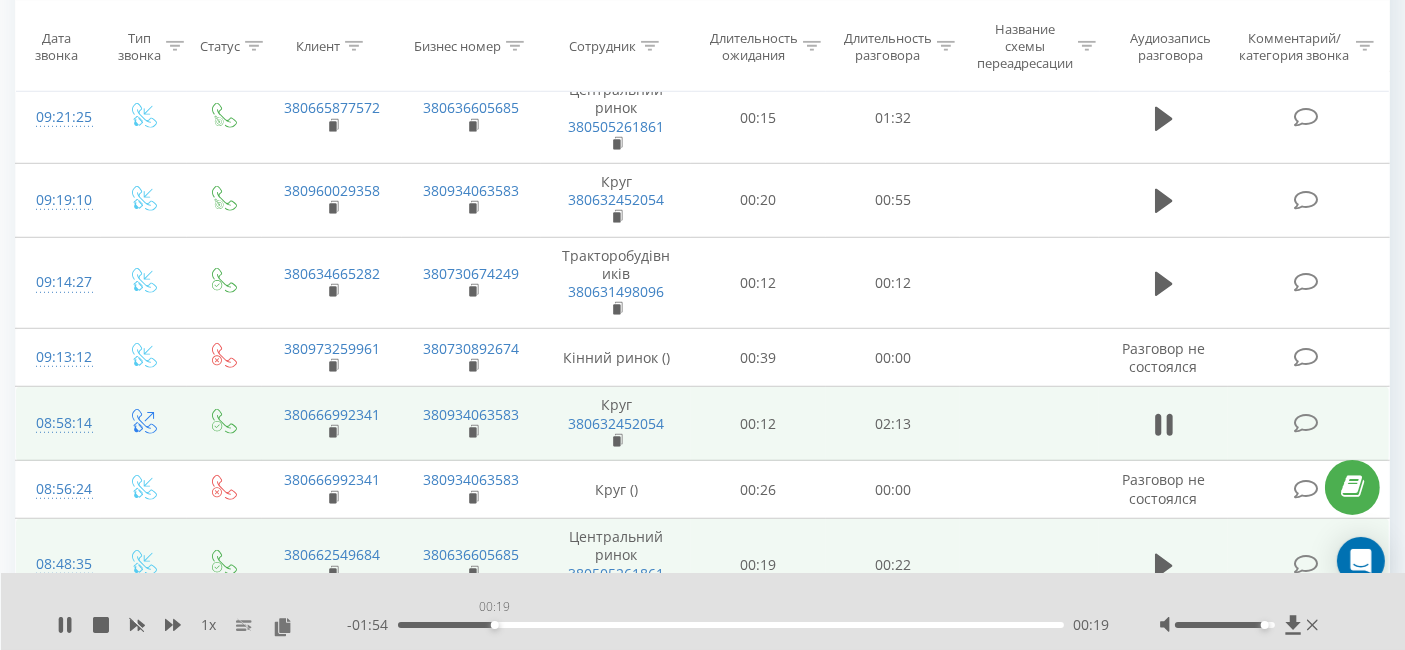 drag, startPoint x: 570, startPoint y: 624, endPoint x: 494, endPoint y: 618, distance: 76.23647 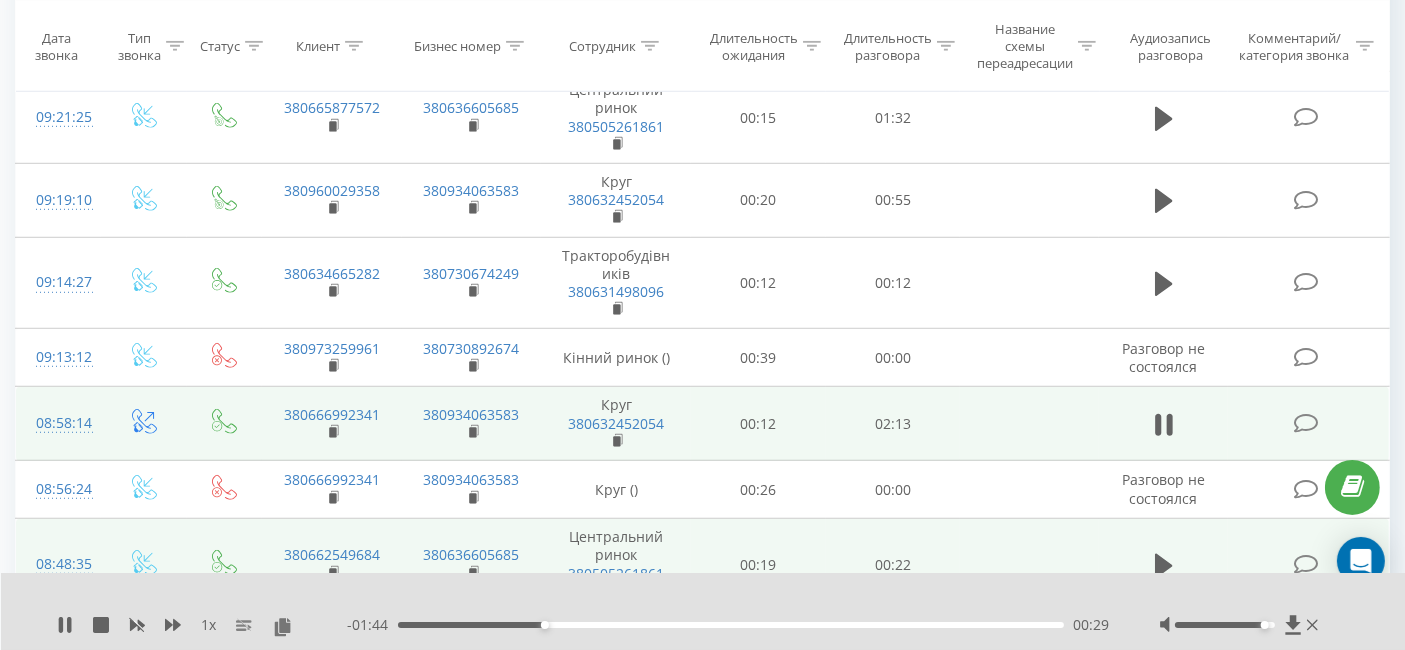 click on "1 x  - 01:44 00:29   00:29" at bounding box center [703, 611] 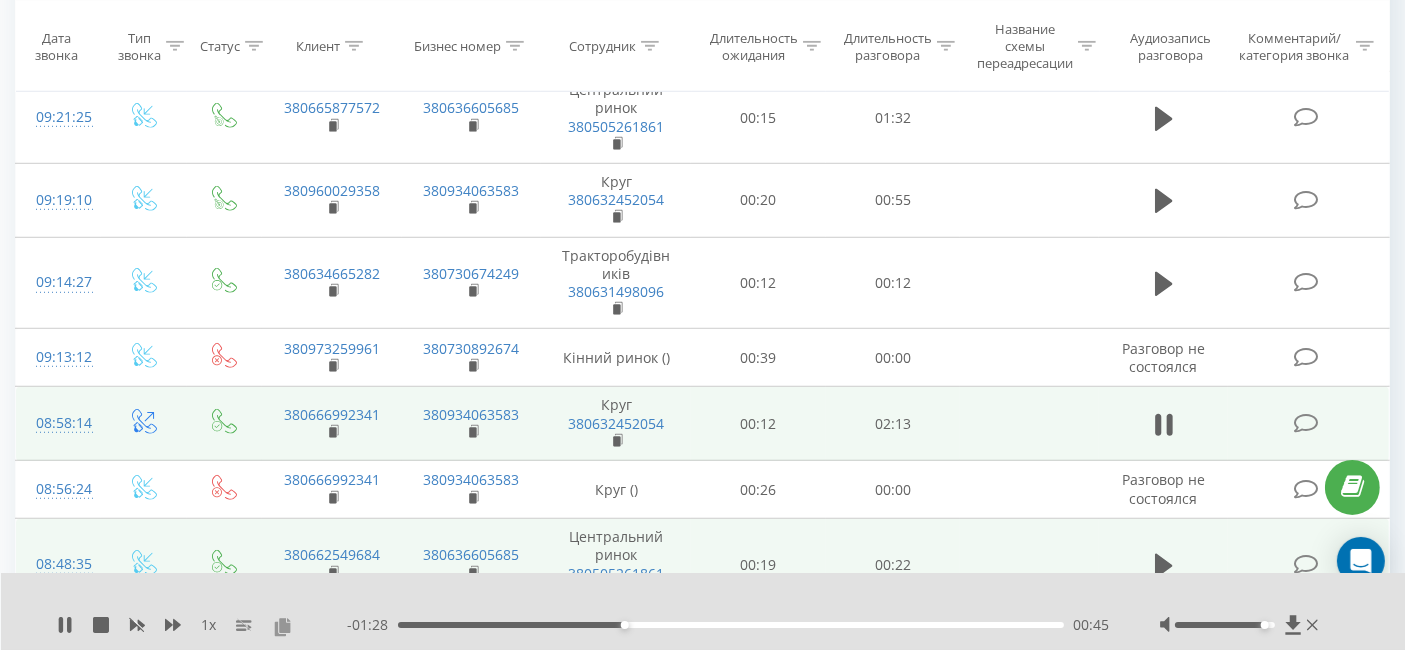 click at bounding box center (282, 626) 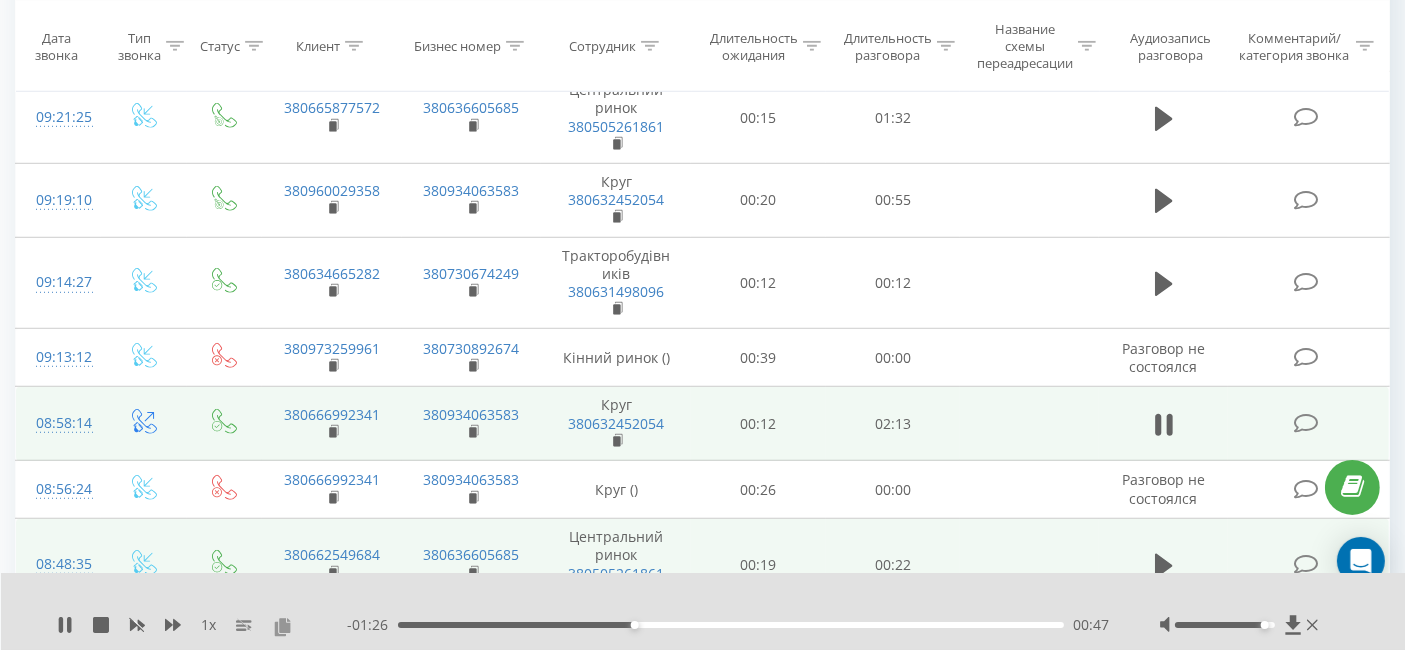 click at bounding box center [282, 626] 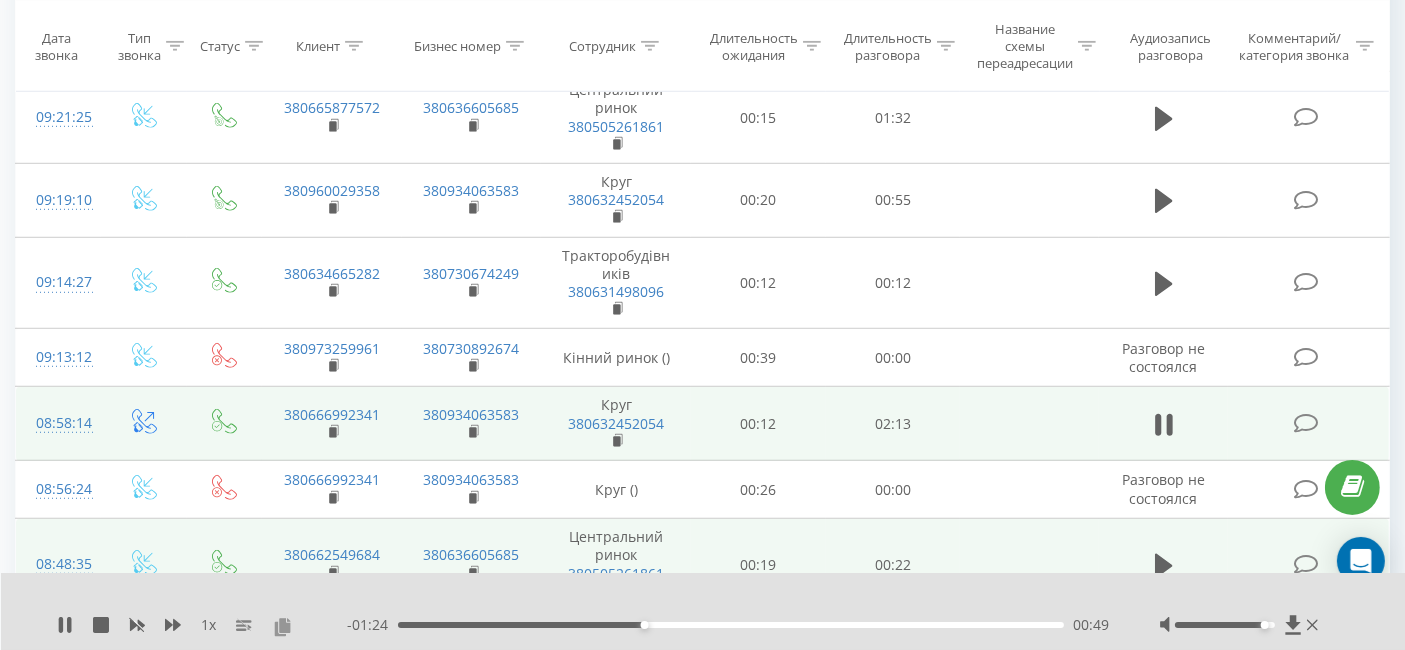 click at bounding box center (282, 626) 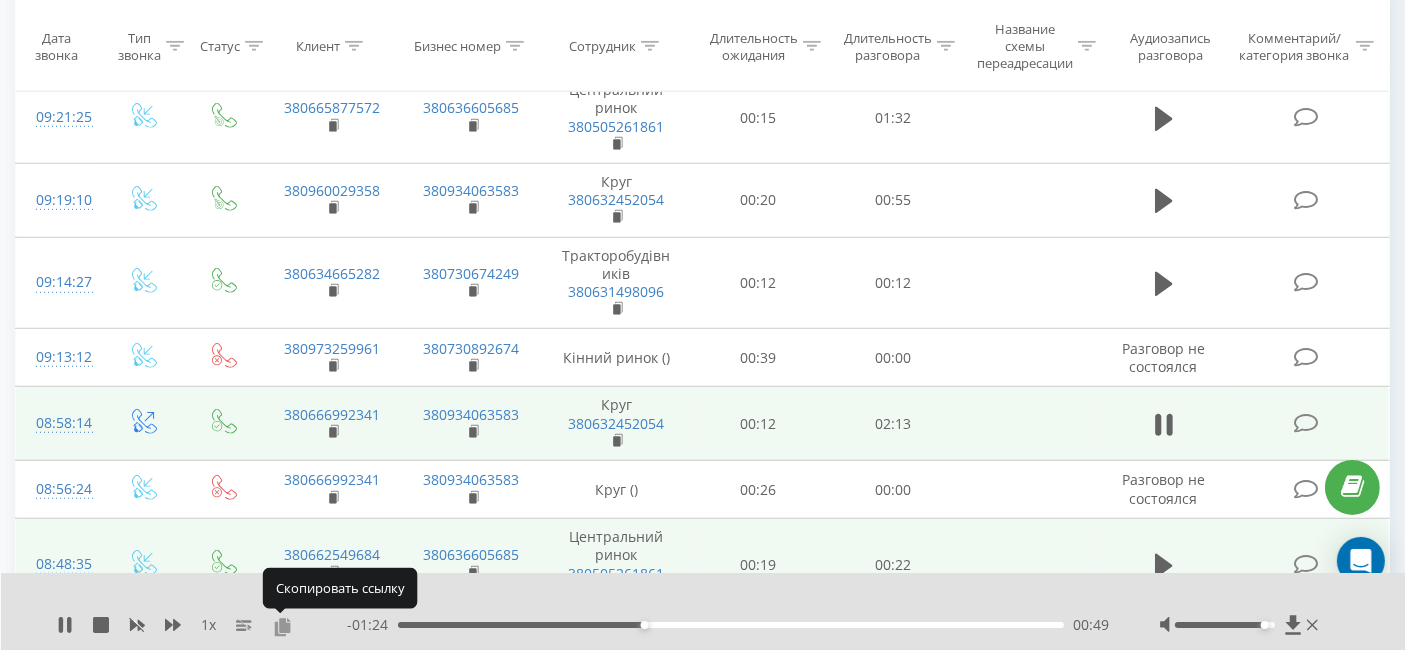 click at bounding box center (282, 626) 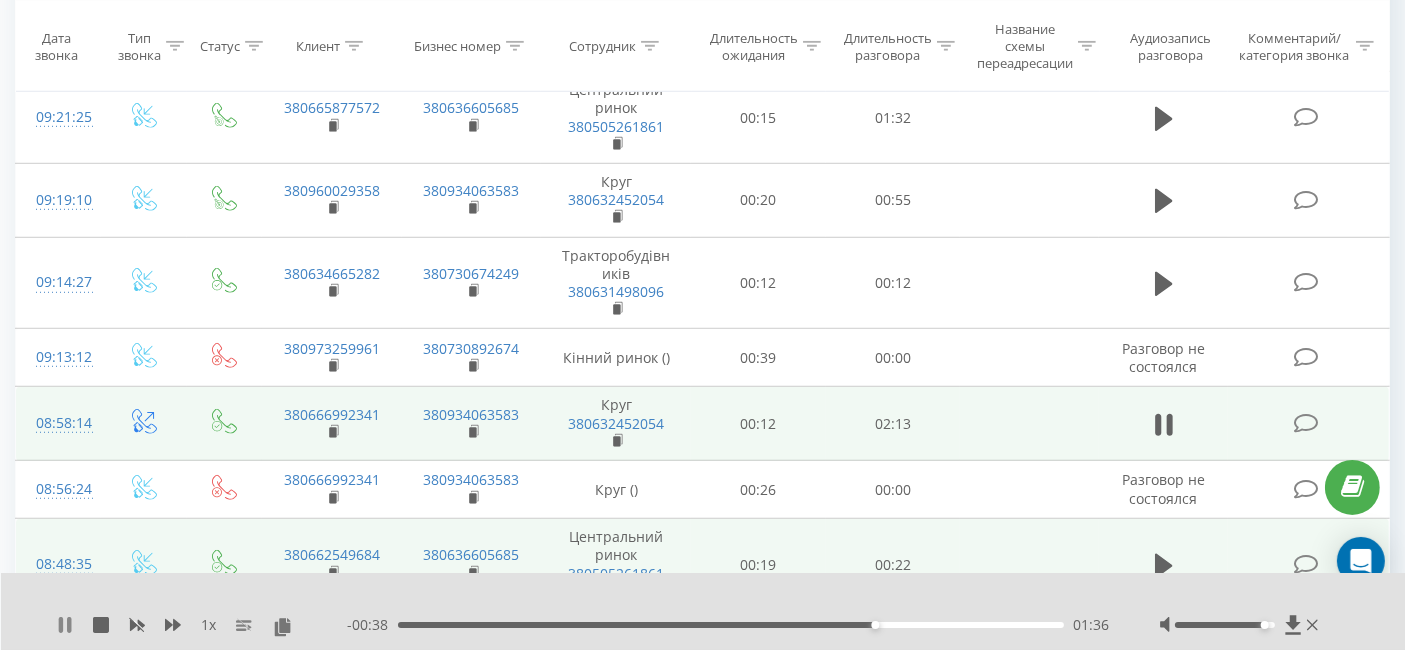 click 